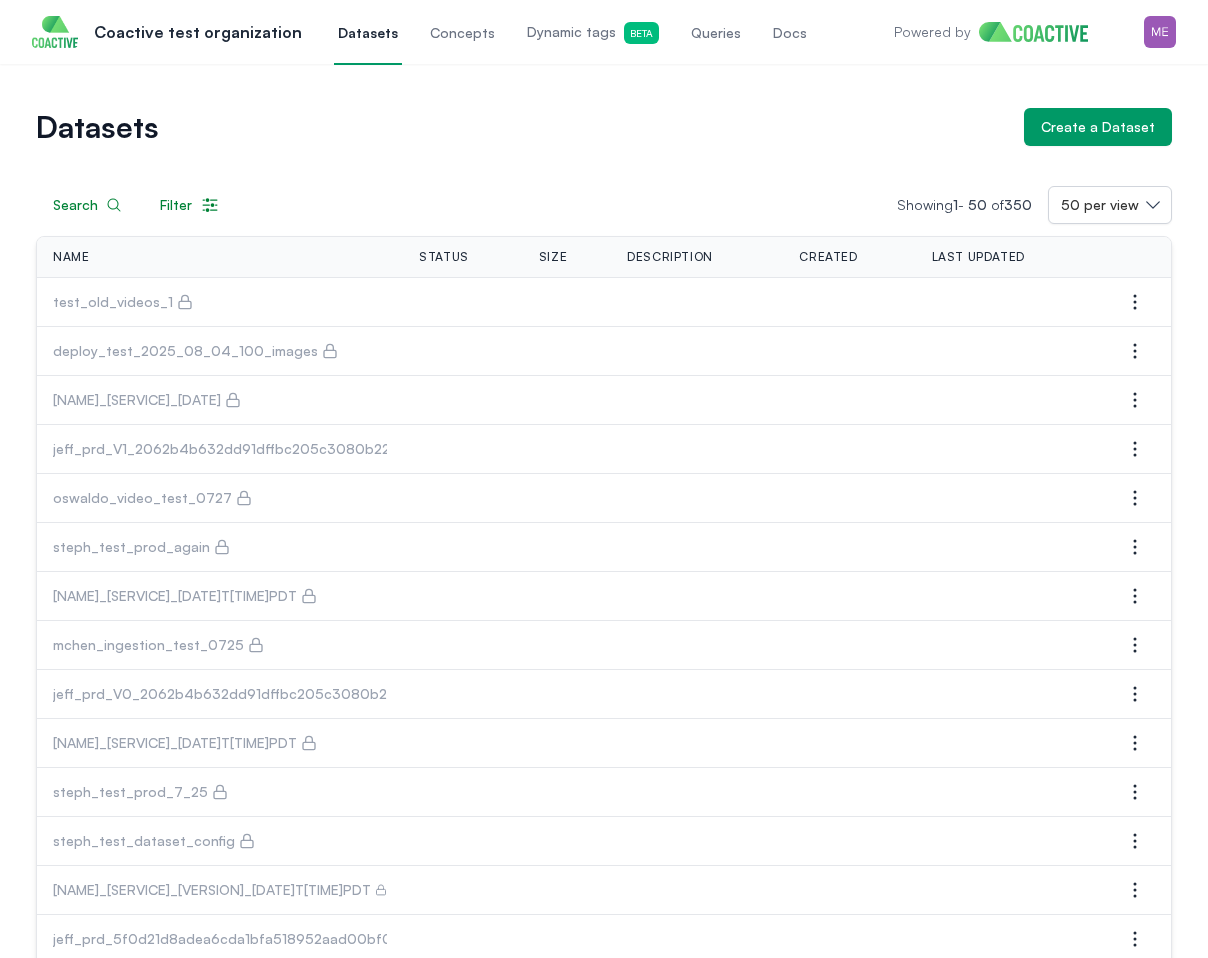 scroll, scrollTop: 0, scrollLeft: 0, axis: both 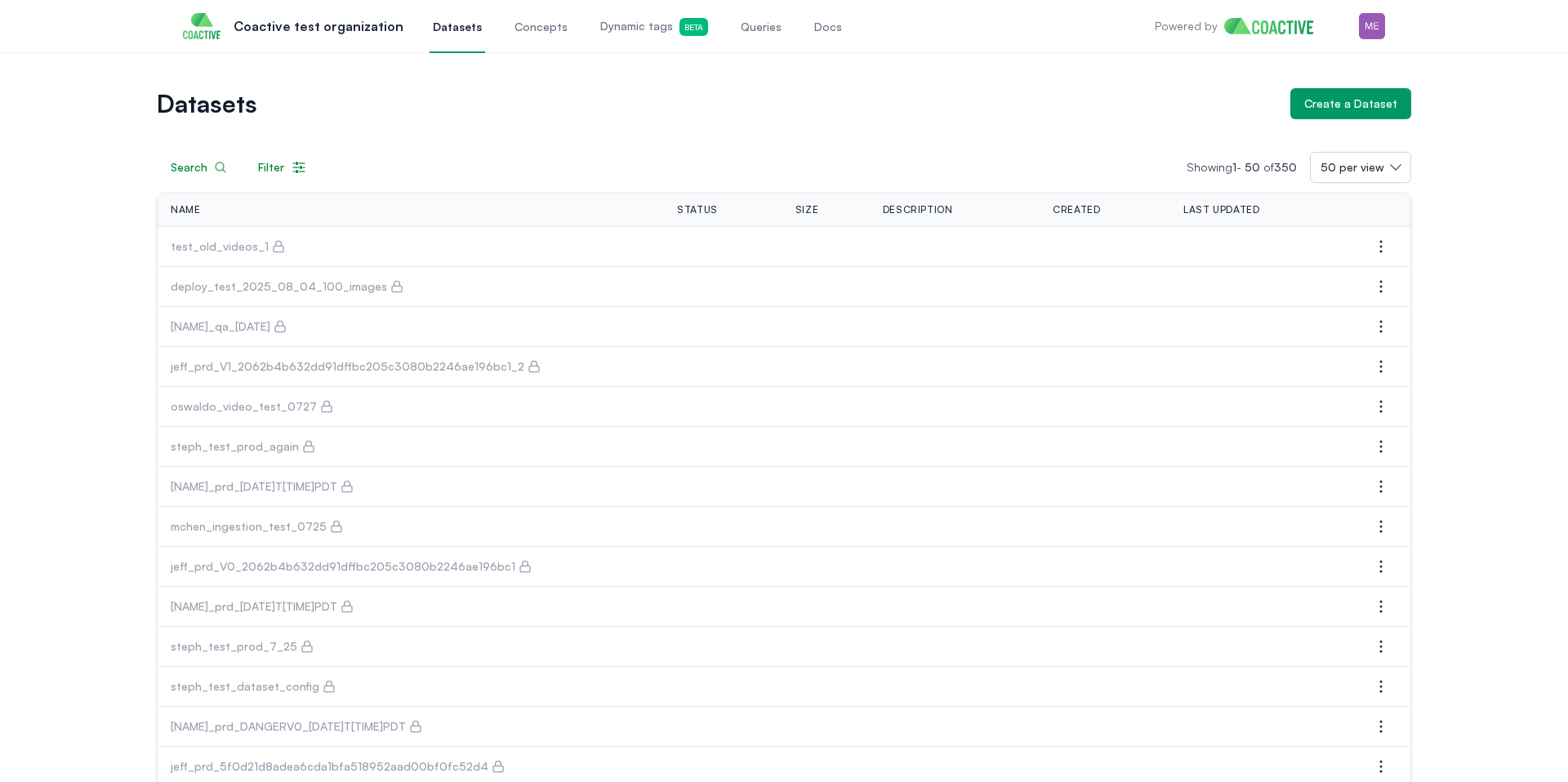 click on "Datasets Create a Dataset Search  Filter  Showing  1  -   50   of  350 50 per view Name Status Size Description Created Last Updated Actions test_old_videos_1 Open options deploy_test_2025_08_04_100_images Open options igor_qa_20250801 Open options jeff_prd_V1_2062b4b632dd91dffbc205c3080b2246ae196bc1_2 Open options oswaldo_video_test_0727 Open options steph_test_prod_again Open options jeff_prd_2025_07_25T16_18_29PDT Open options mchen_ingestion_test_0725 Open options jeff_prd_V0_2062b4b632dd91dffbc205c3080b2246ae196bc1 Open options jeff_prd_2025_07_25T13_12_24PDT Open options steph_test_prod_7_25 Open options steph_test_dataset_config Open options jeff_prd_DANGERV0_2025_07_18T15_58_32PDT Open options jeff_prd_5f0d21d8adea6cda1bfa518952aad00bf0fc52d4 Open options flags_deploy_test_2025_07_18 Open options deploy_test_2025_07_17_100_images Open options jeff_prd_2025_07_16T10_19_07PDT Open options maintenance_test_siglip Open options maintenance_test_clip Open options kubernetes_upgrade_test_1 Open options Next" at bounding box center [784, 1171] 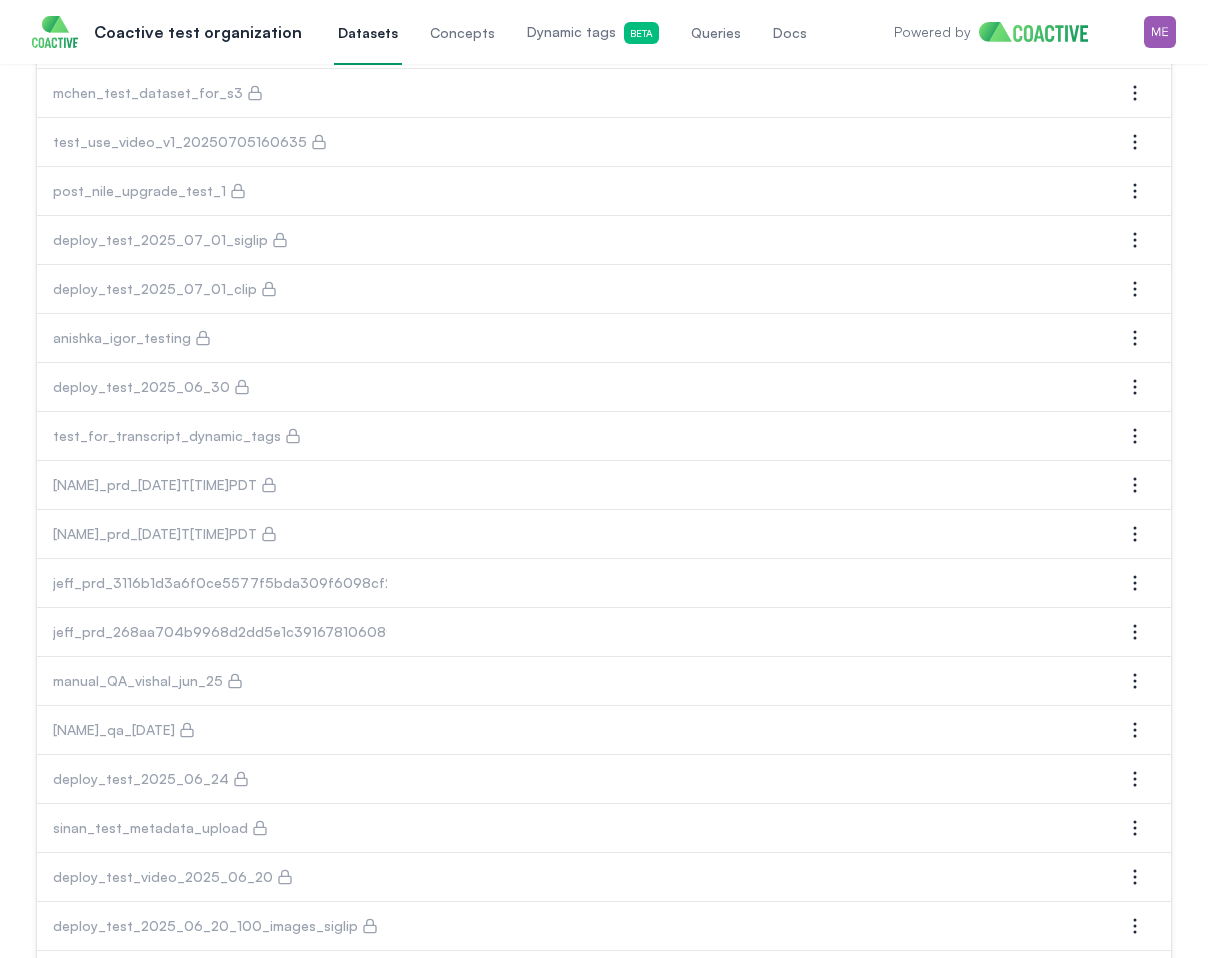 scroll, scrollTop: 1849, scrollLeft: 0, axis: vertical 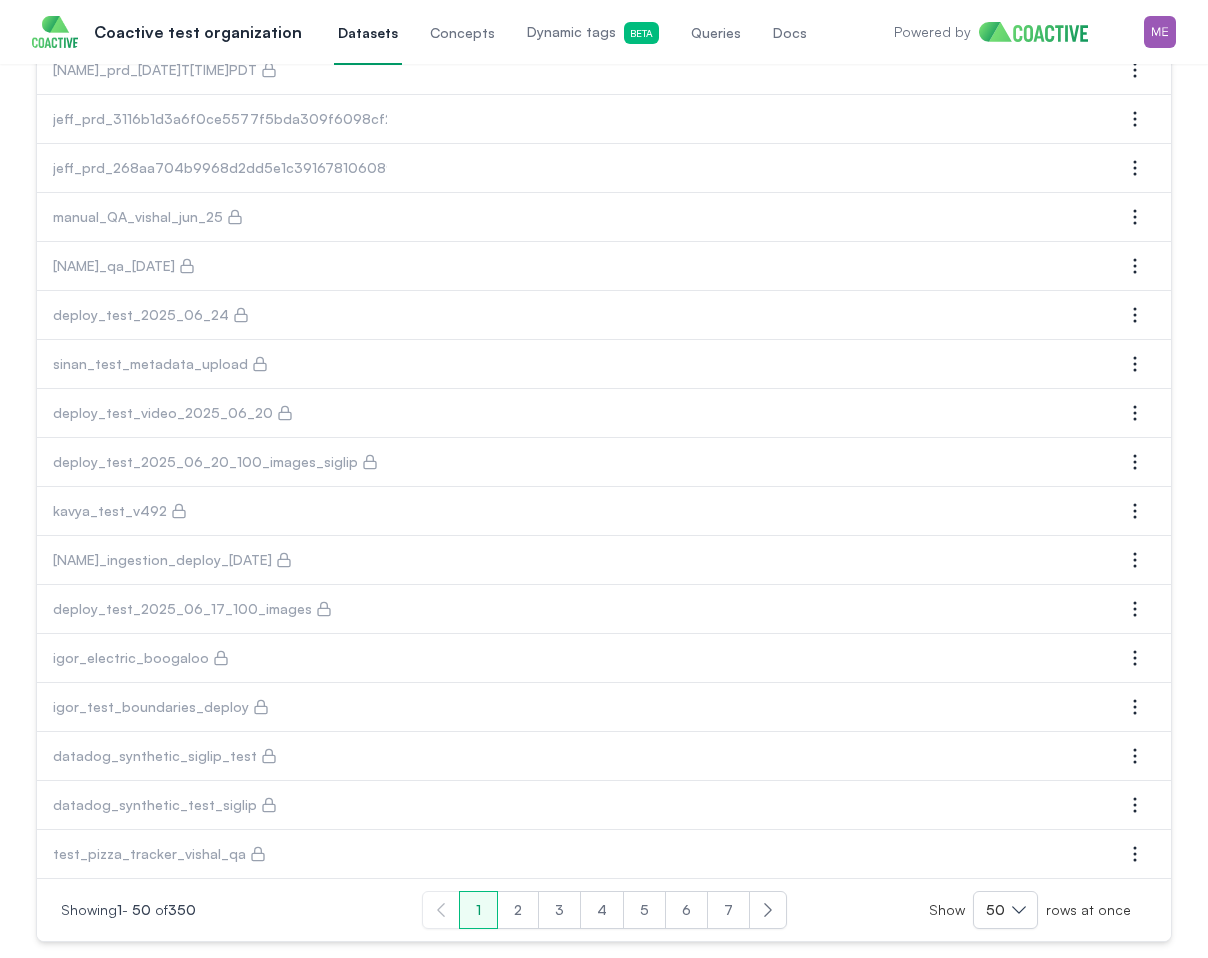 click on "2" at bounding box center [518, 910] 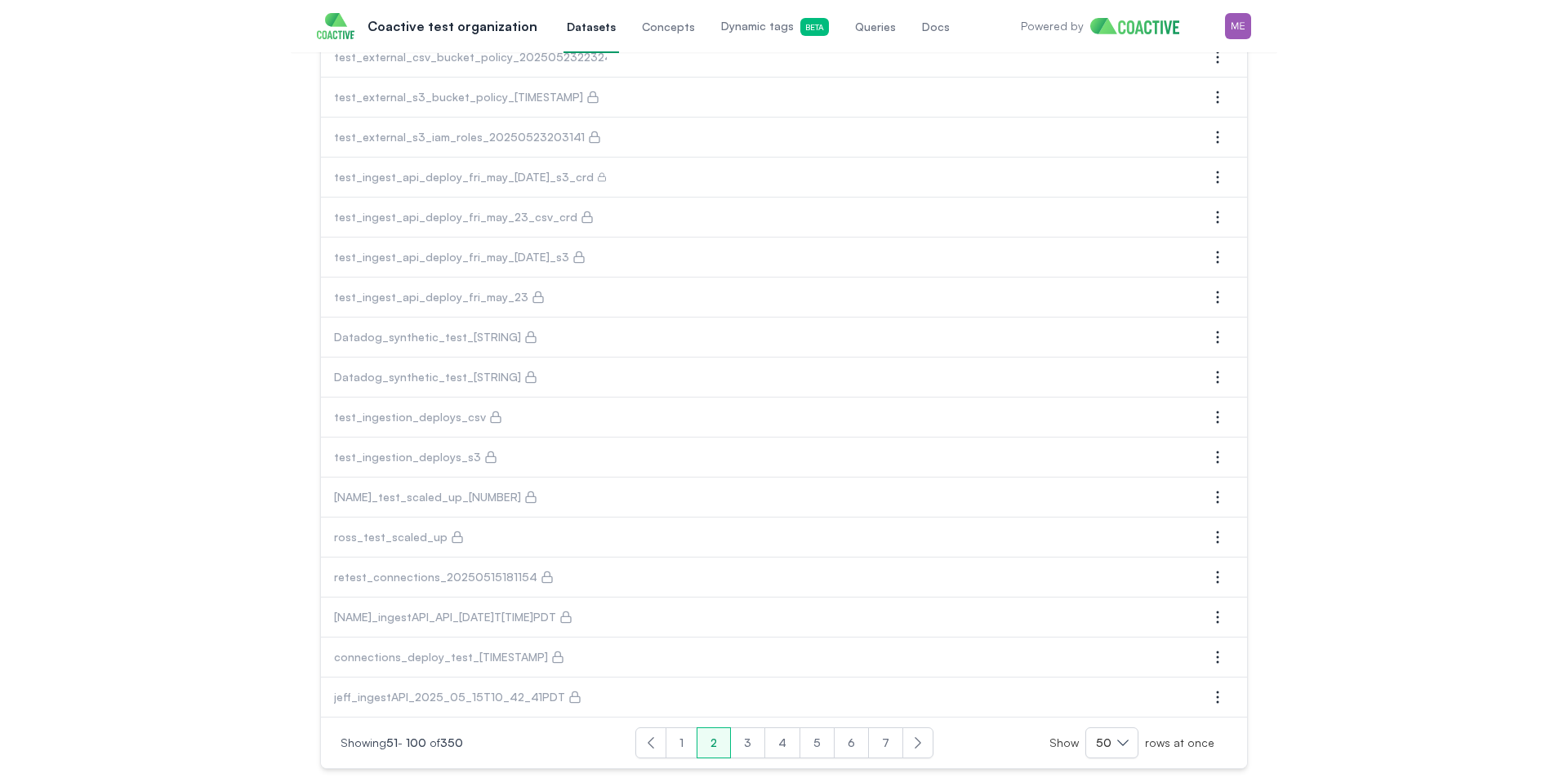 scroll, scrollTop: 0, scrollLeft: 0, axis: both 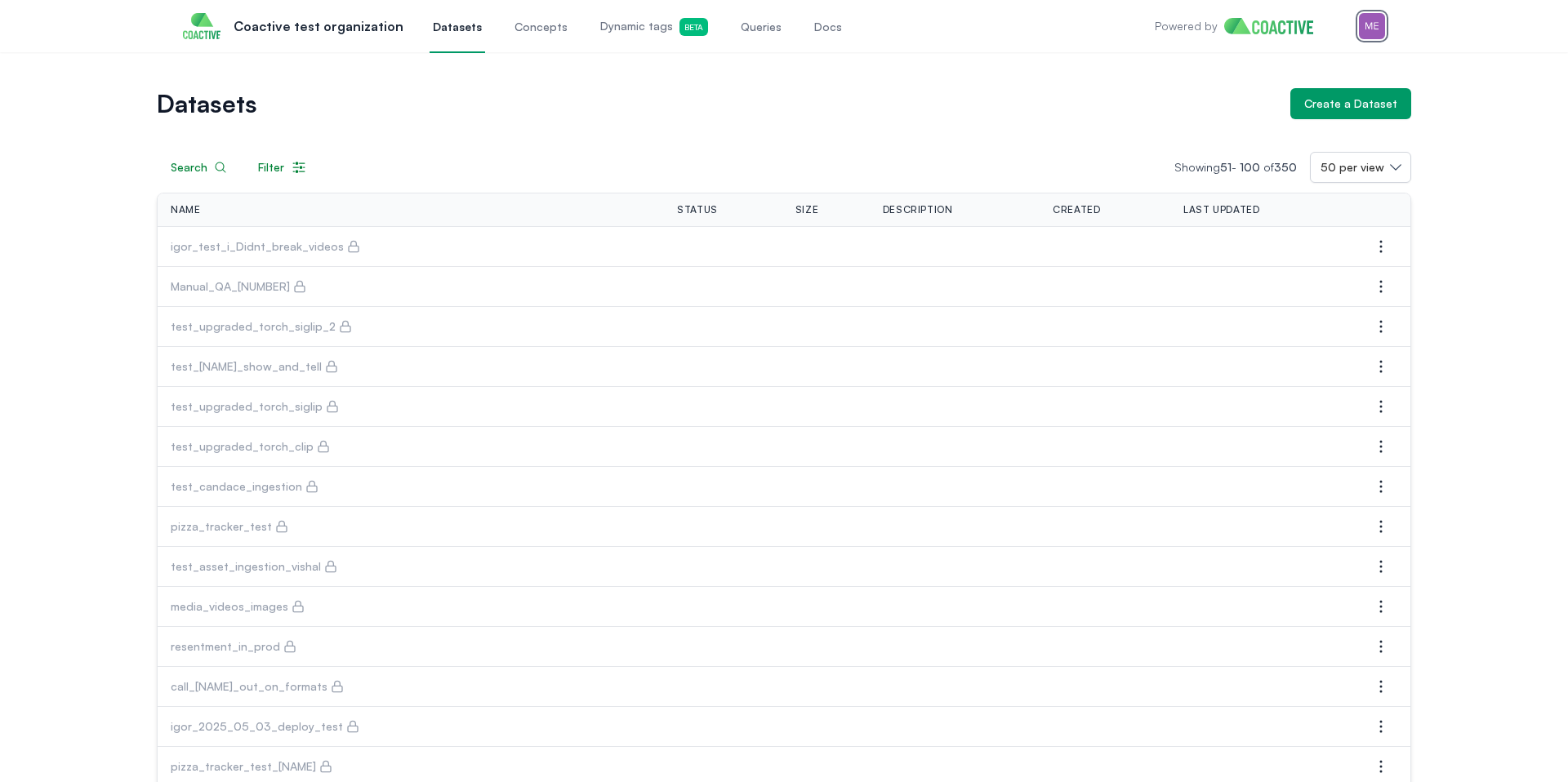 click at bounding box center [1372, 26] 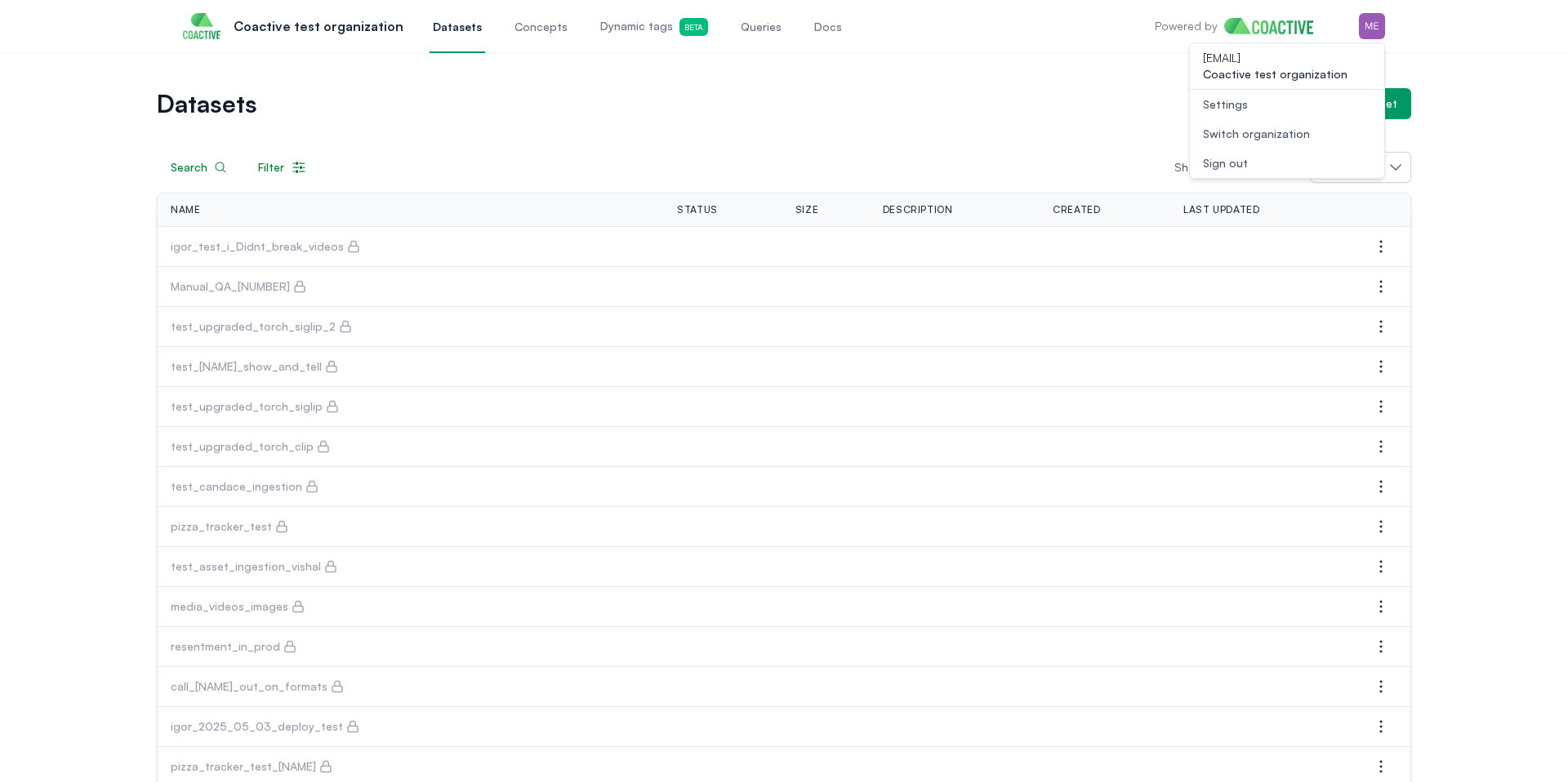click on "Switch organization" at bounding box center [1256, 134] 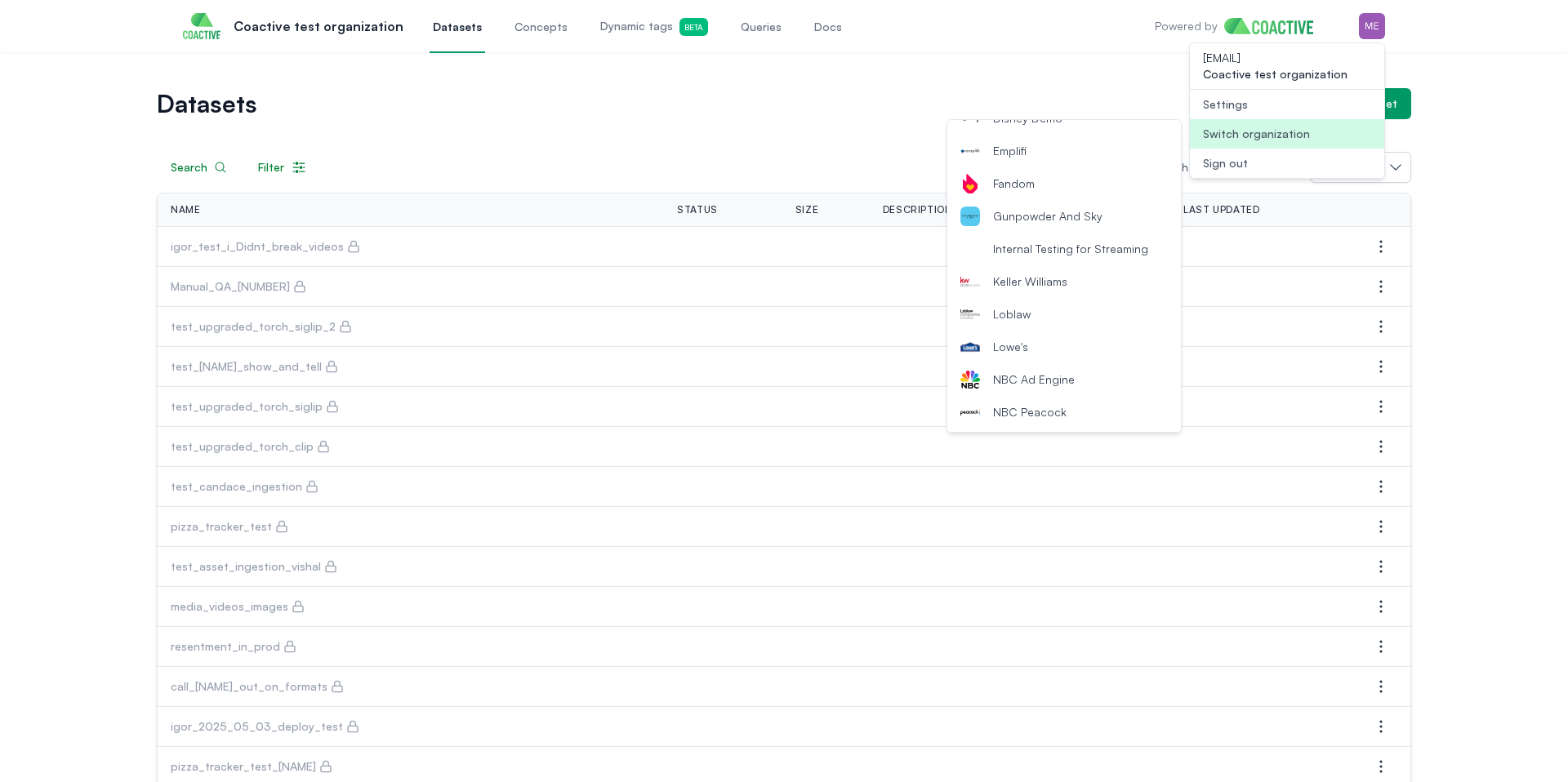 scroll, scrollTop: 668, scrollLeft: 0, axis: vertical 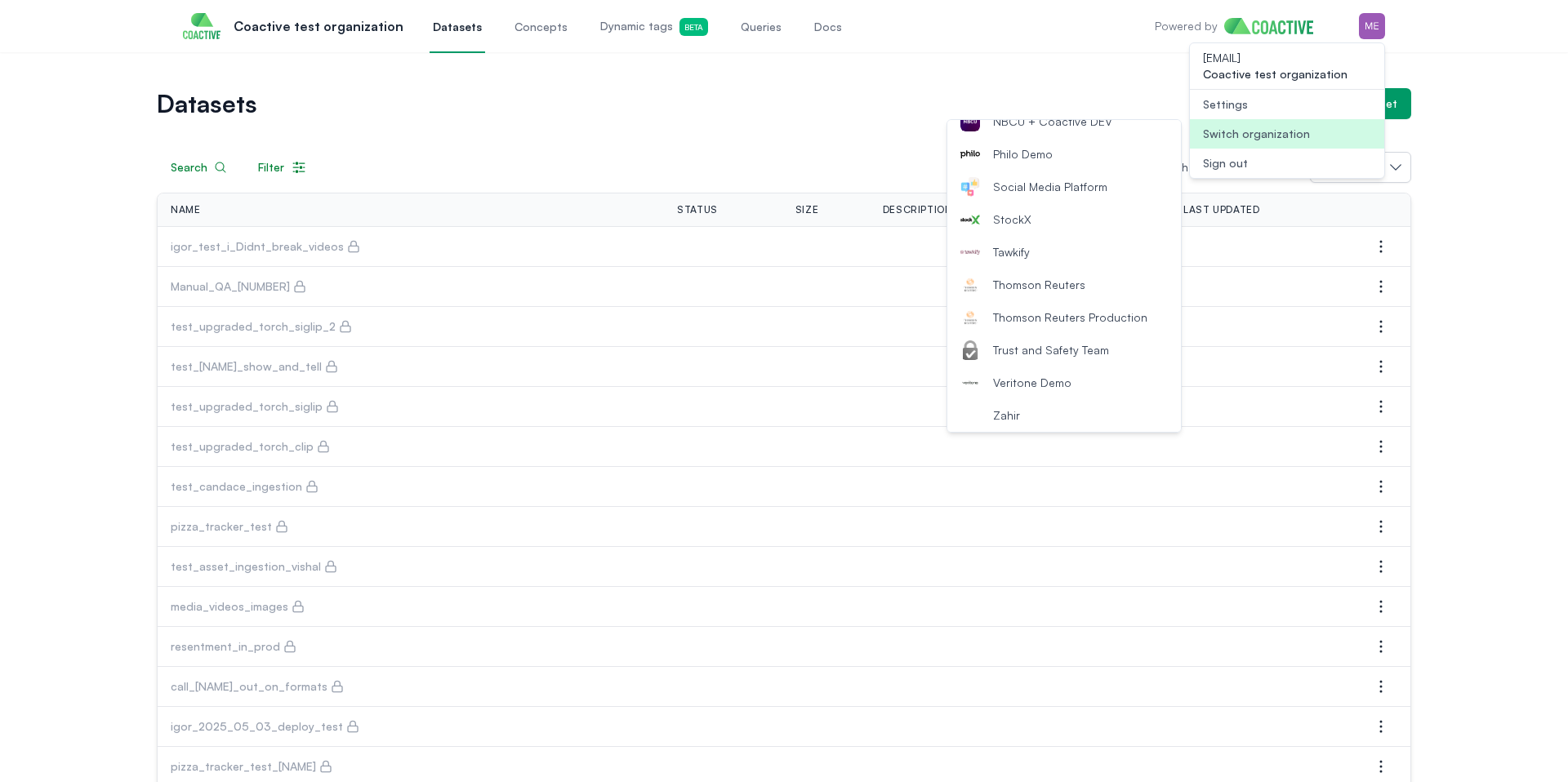 click on "Thomson Reuters" at bounding box center [1039, 285] 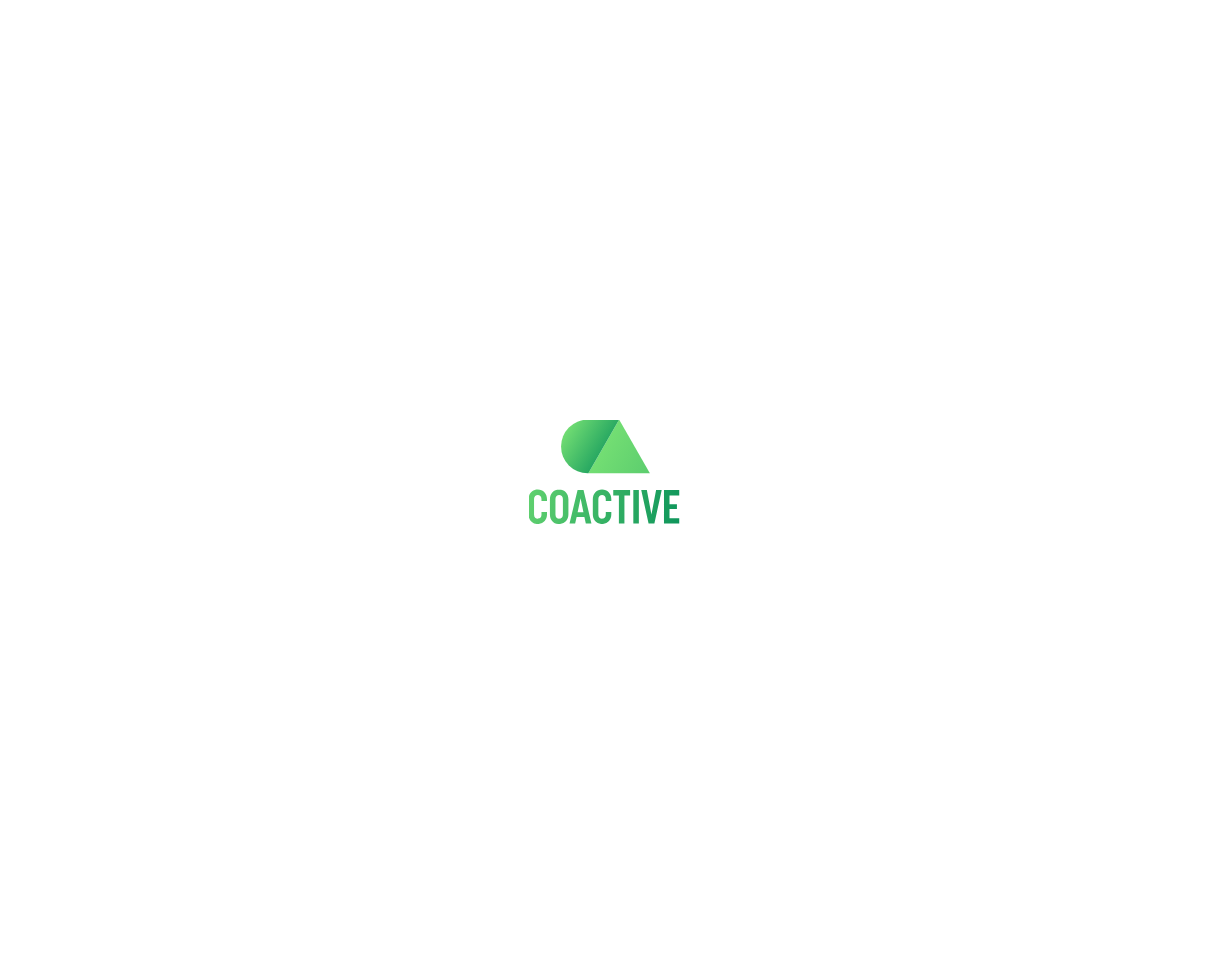 scroll, scrollTop: 0, scrollLeft: 0, axis: both 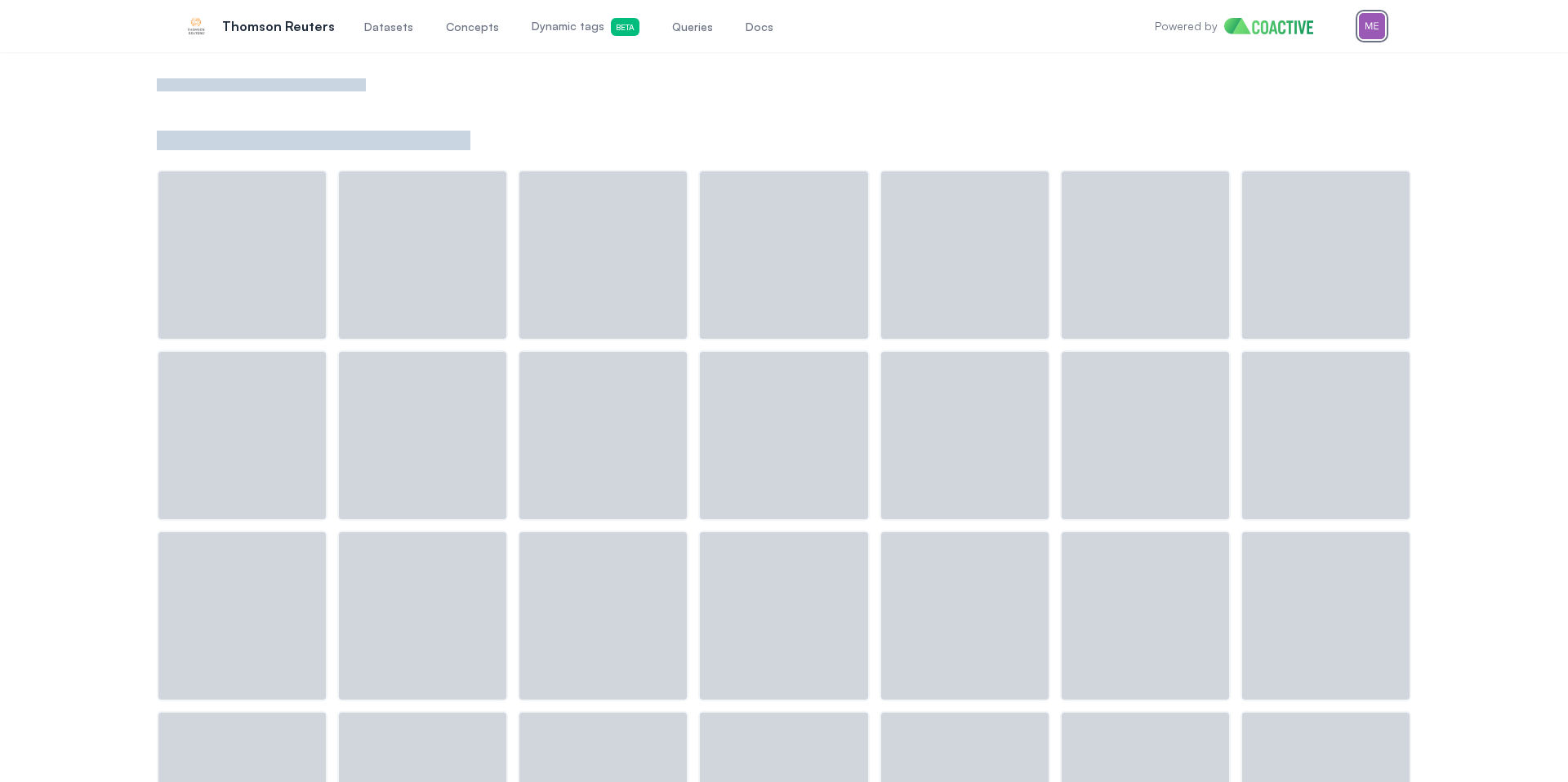 click at bounding box center [1372, 26] 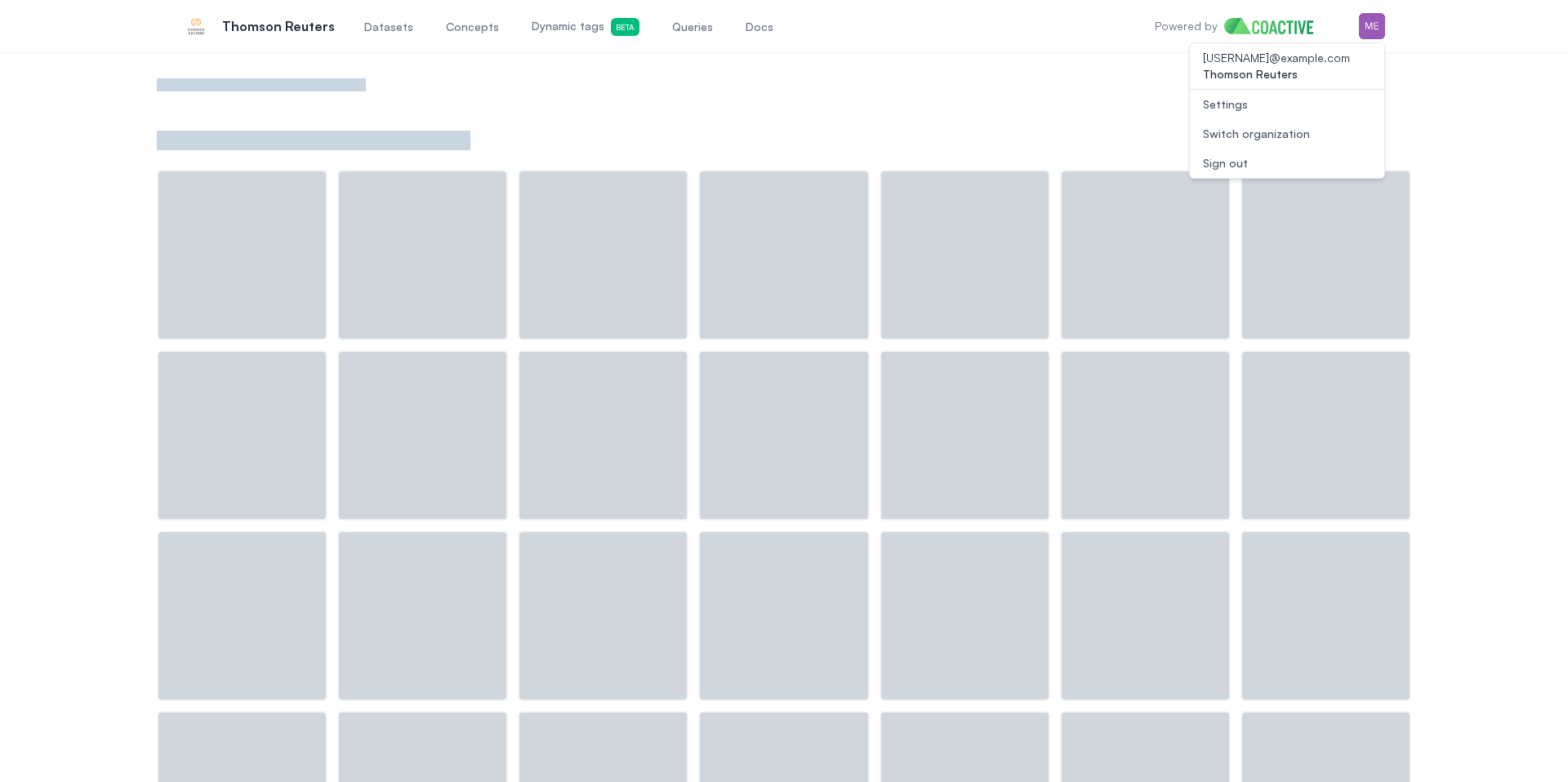 click on "Open user menu Switch organization" at bounding box center (1287, 134) 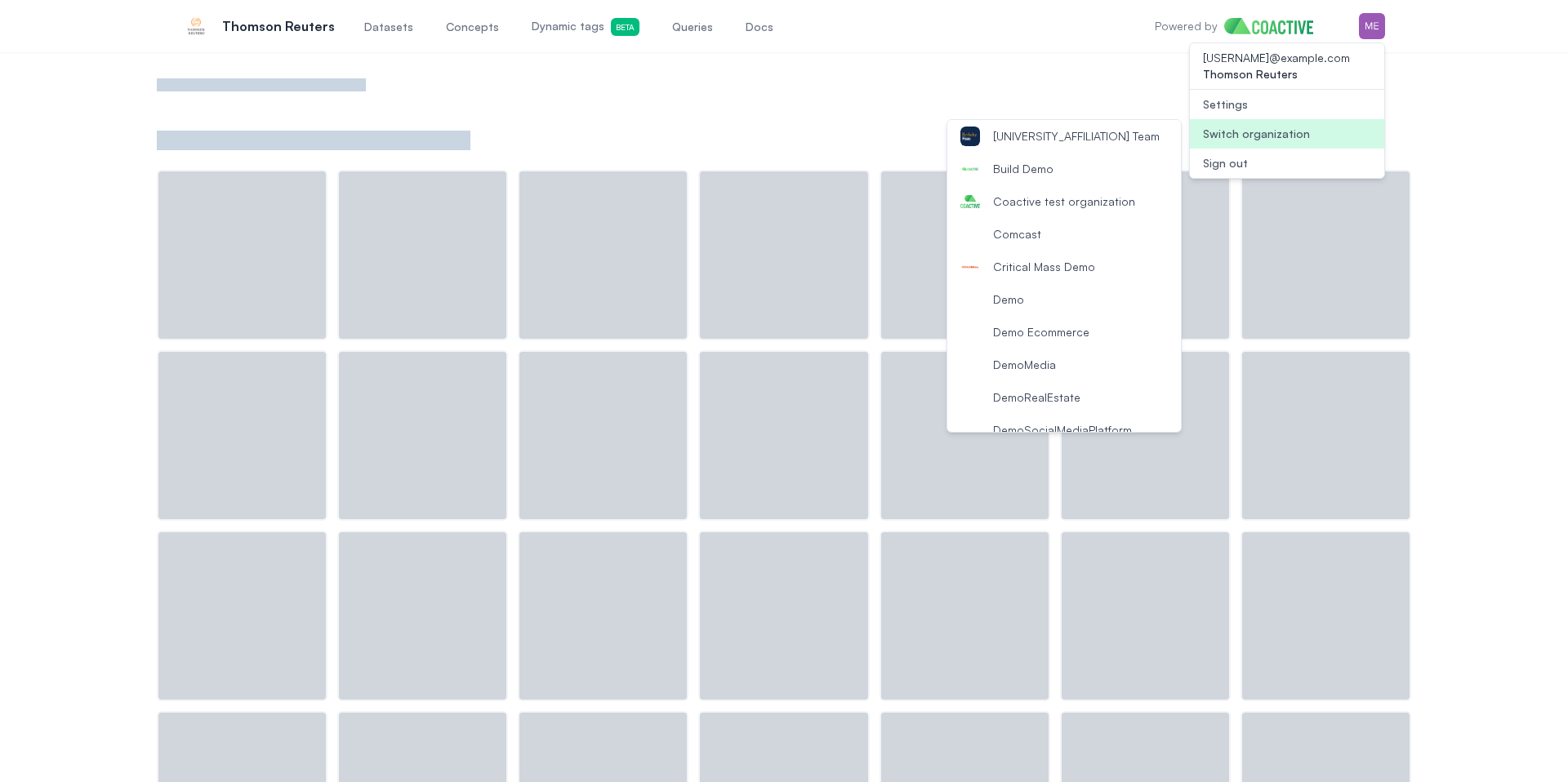 scroll, scrollTop: 1, scrollLeft: 0, axis: vertical 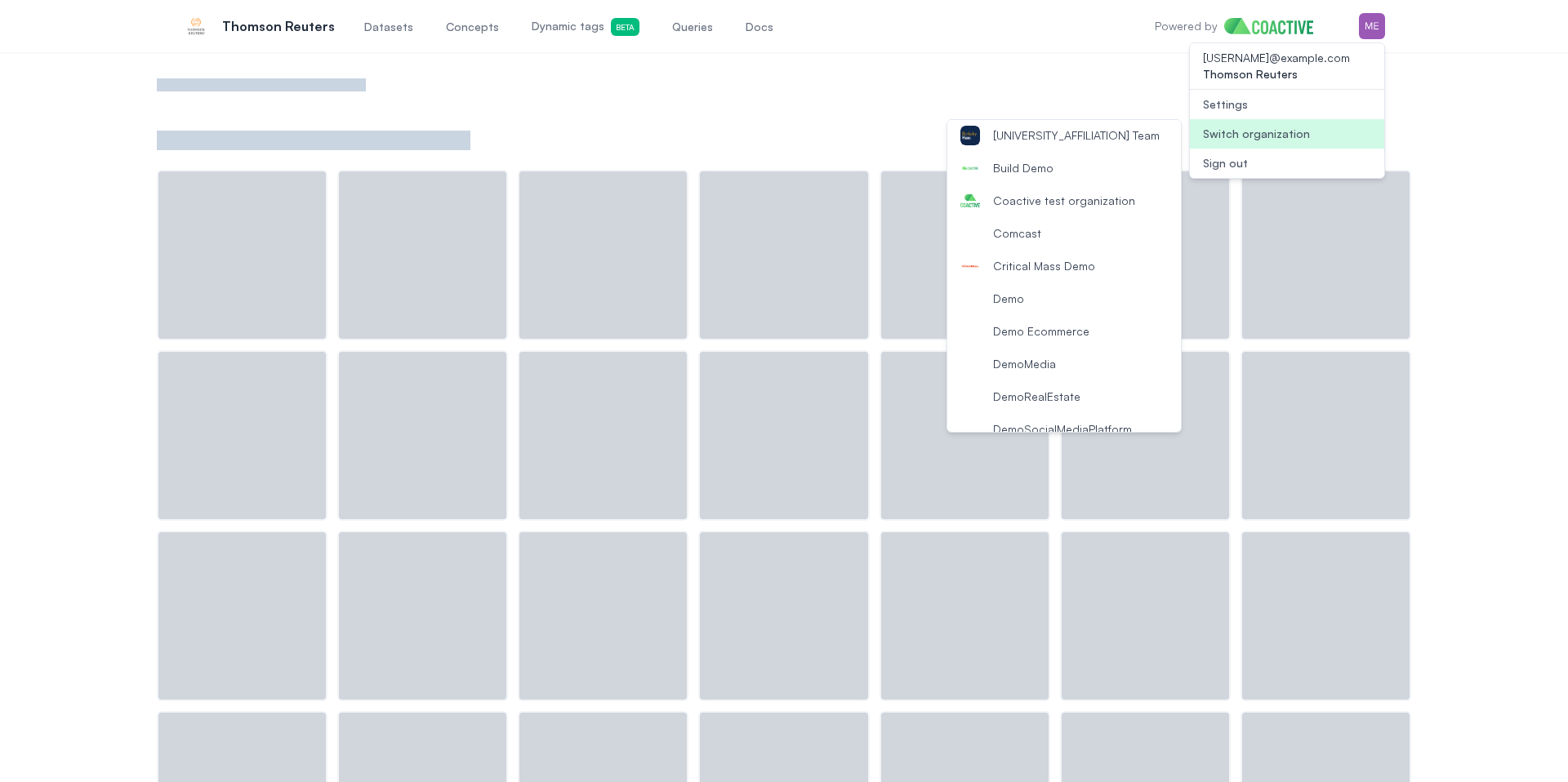click on "Coactive test organization" at bounding box center (1064, 201) 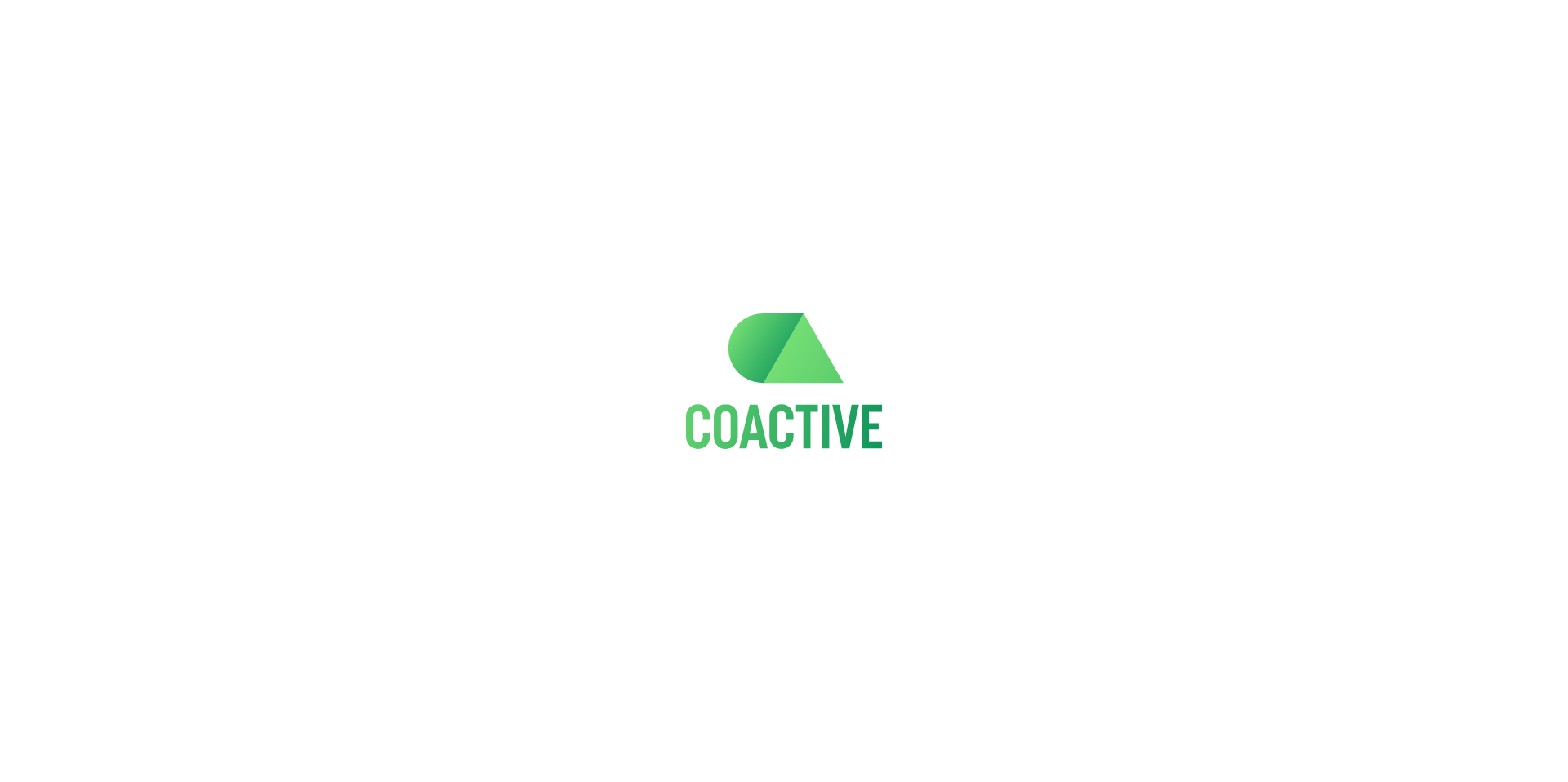scroll, scrollTop: 0, scrollLeft: 0, axis: both 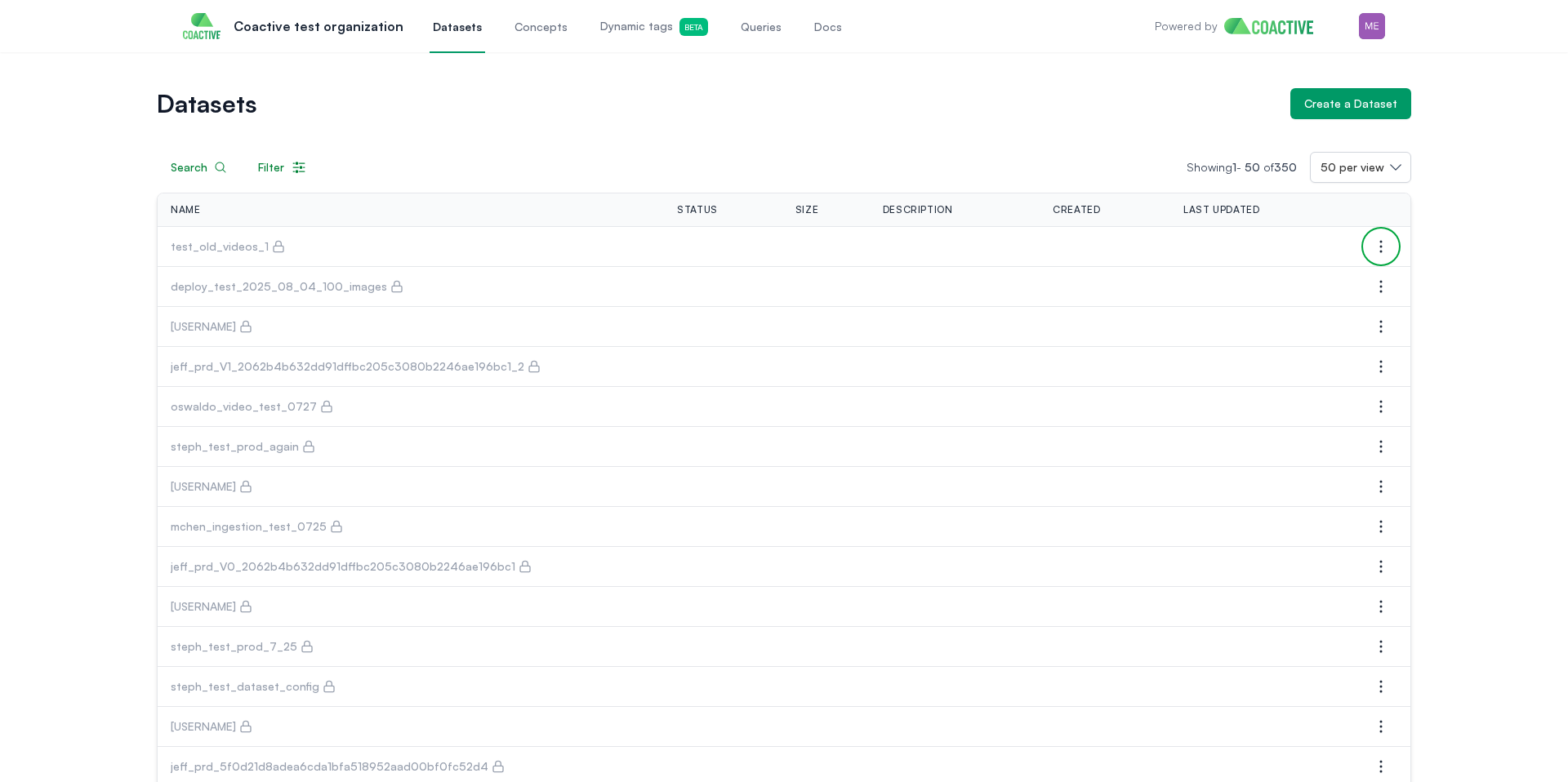 click 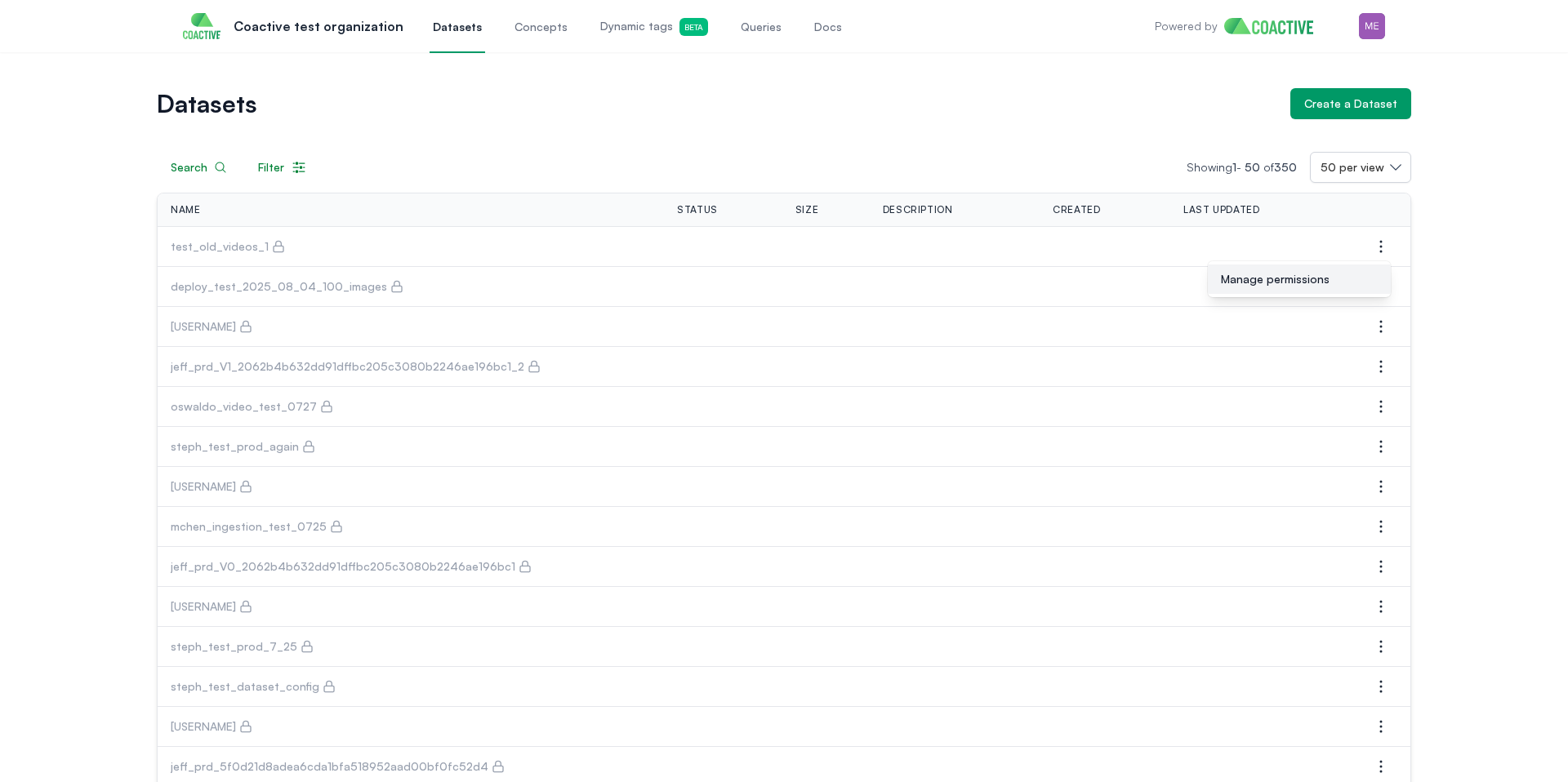 click on "Manage permissions" at bounding box center [1275, 279] 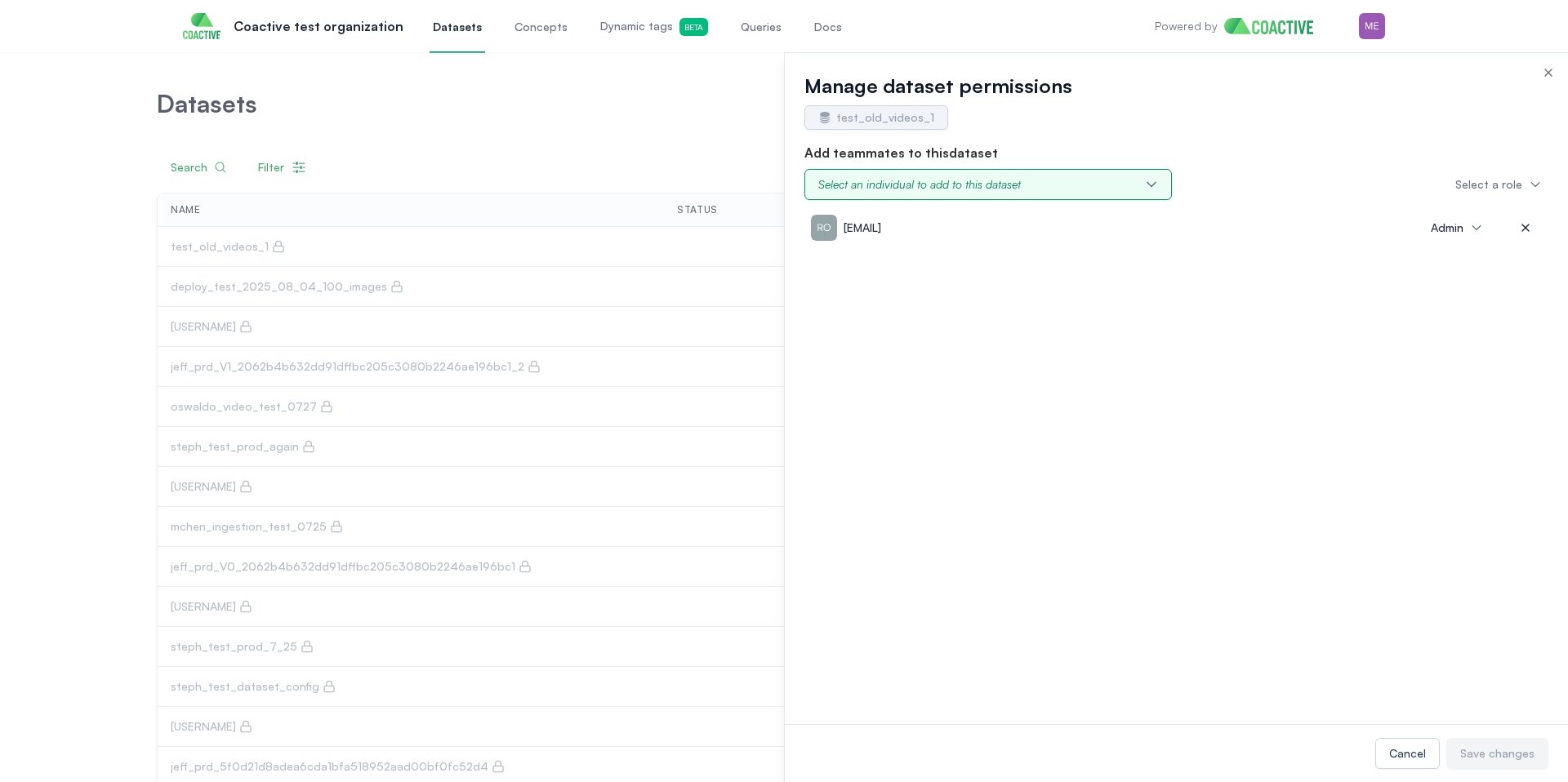 click on "Select an individual to add to this dataset" at bounding box center [920, 184] 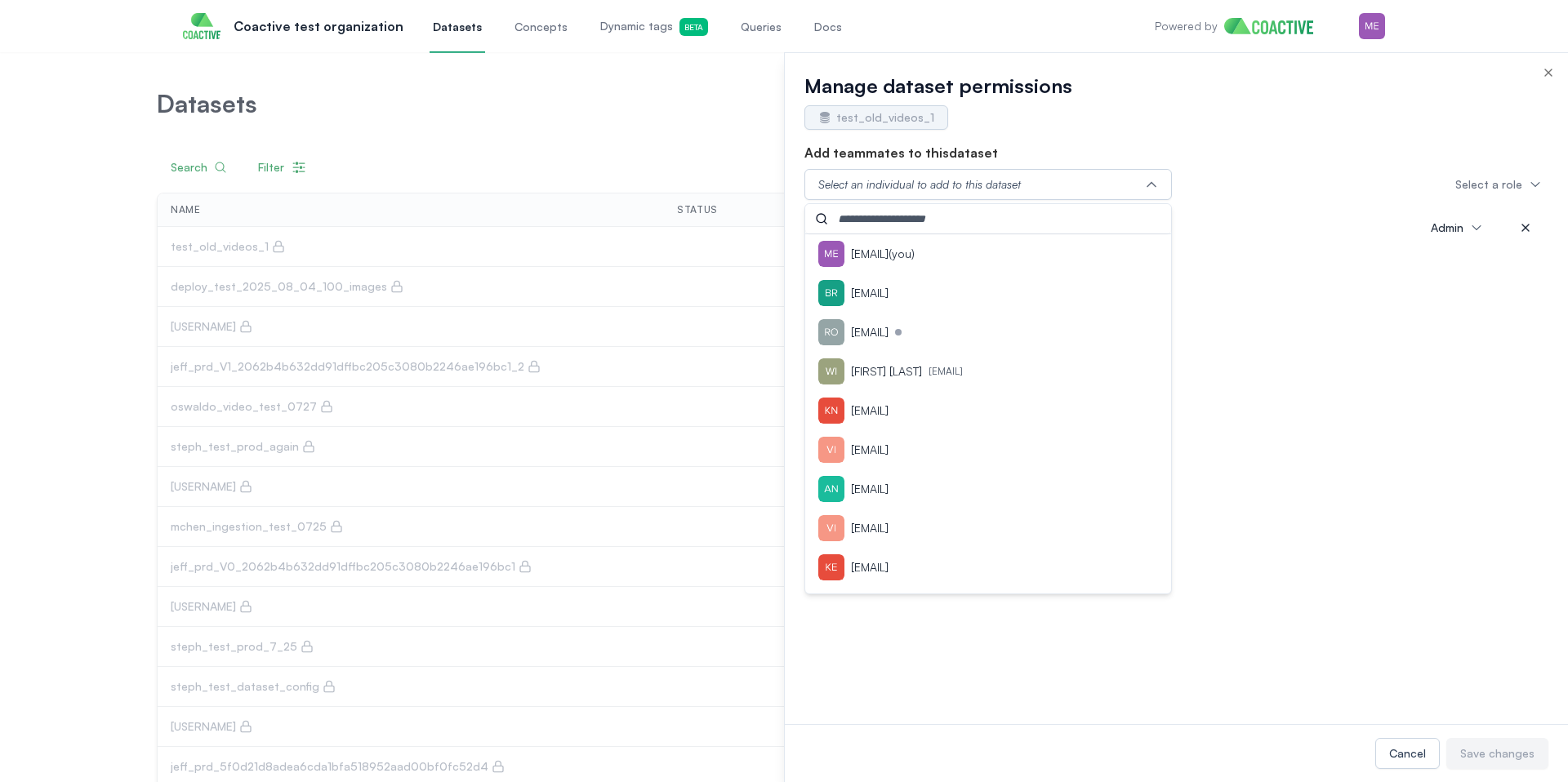 click on "mehul@coactive.ai  (you)" at bounding box center [883, 254] 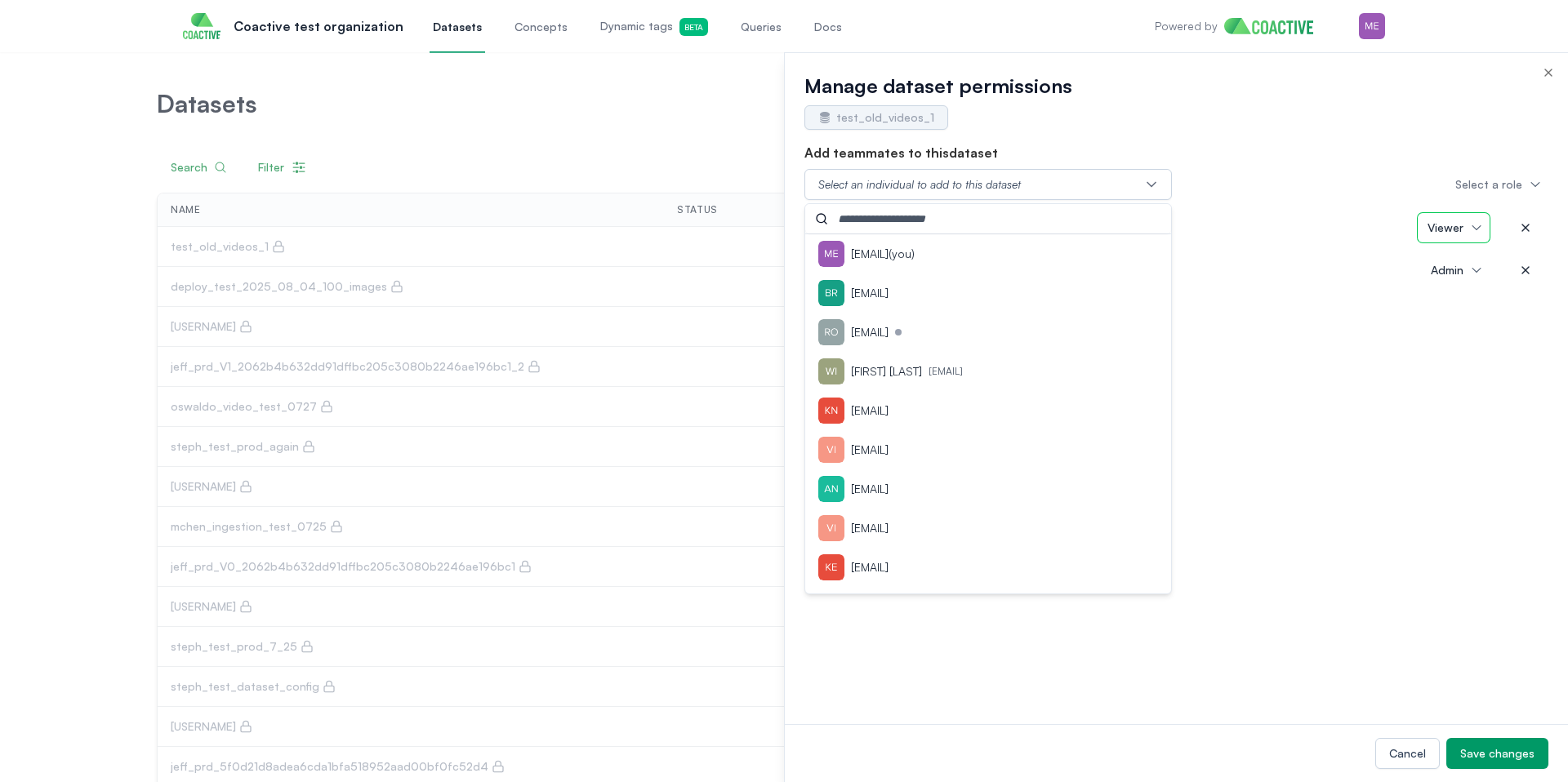 click on "Viewer" at bounding box center (1454, 228) 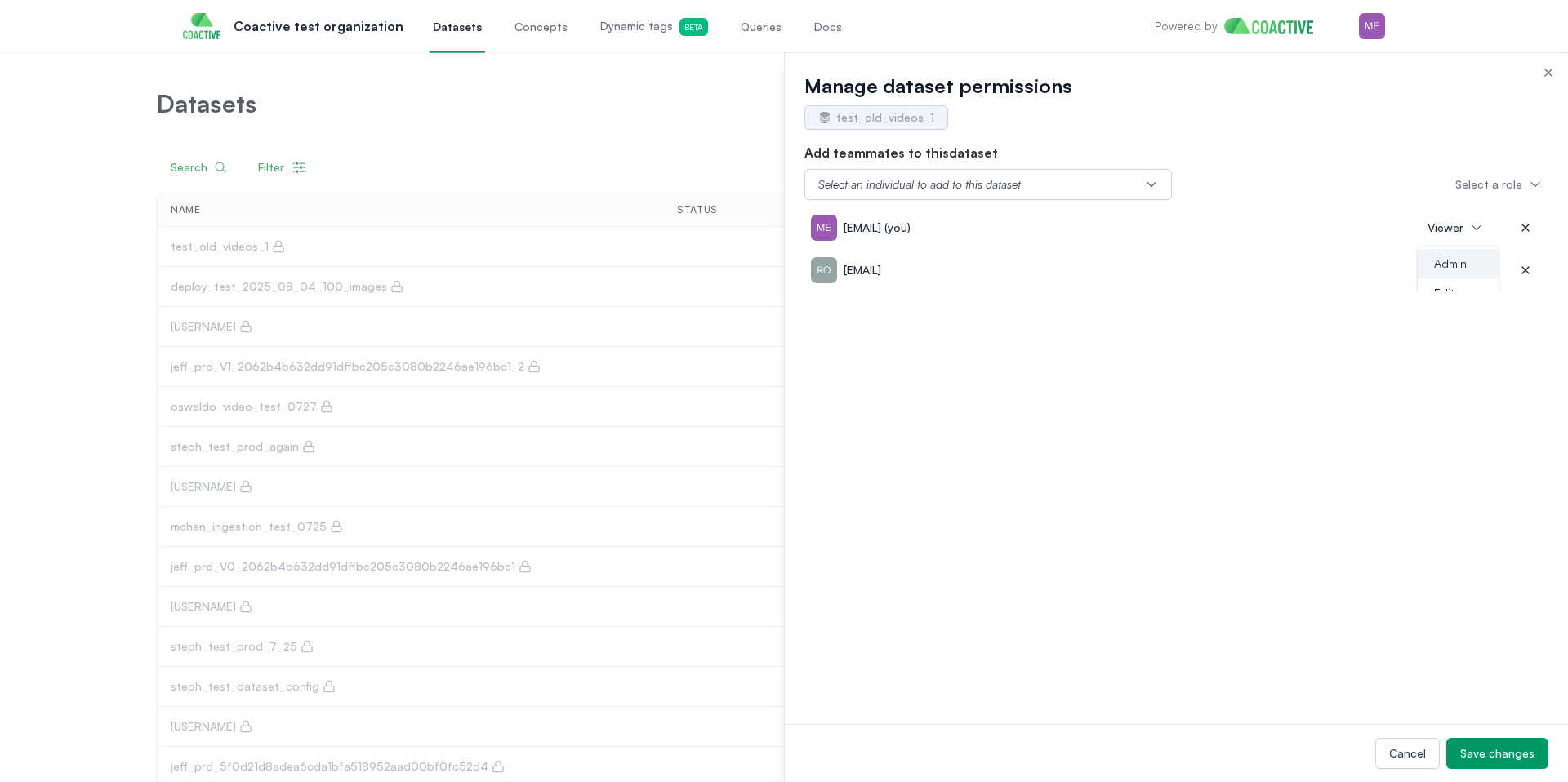 click on "Admin" at bounding box center (1450, 264) 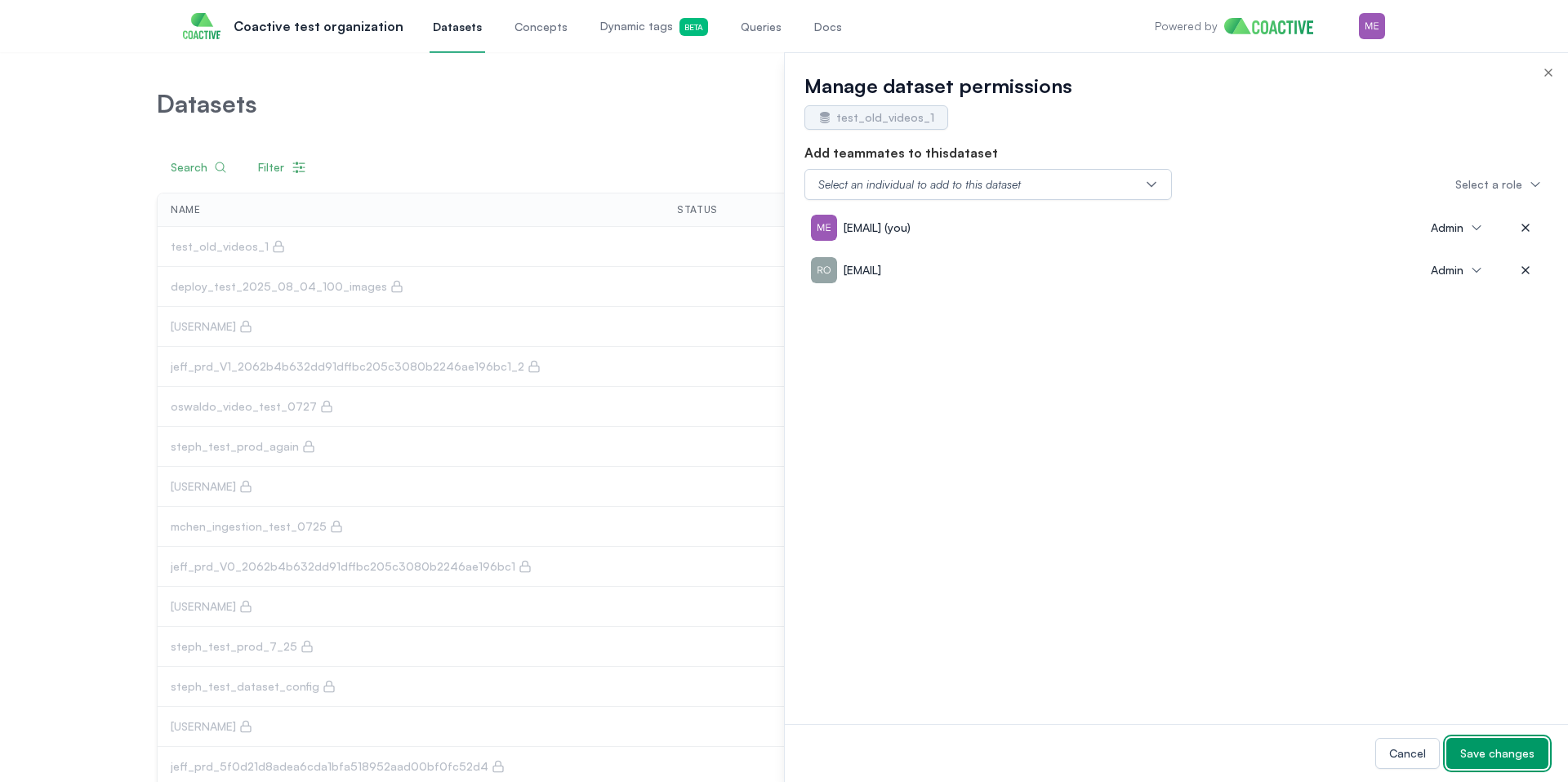 click on "Save changes" at bounding box center [1497, 753] 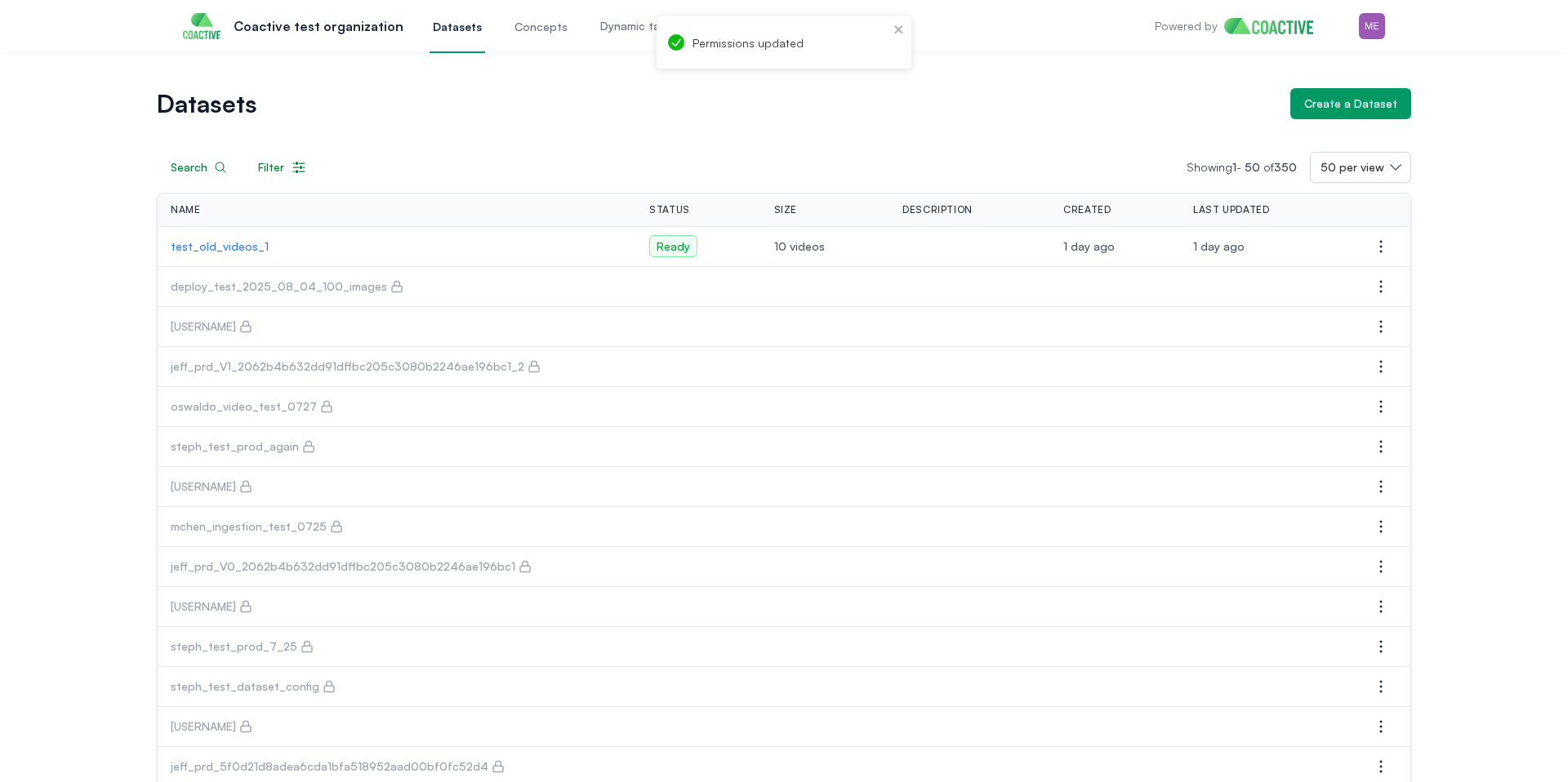 click on "test_old_videos_1" at bounding box center [397, 247] 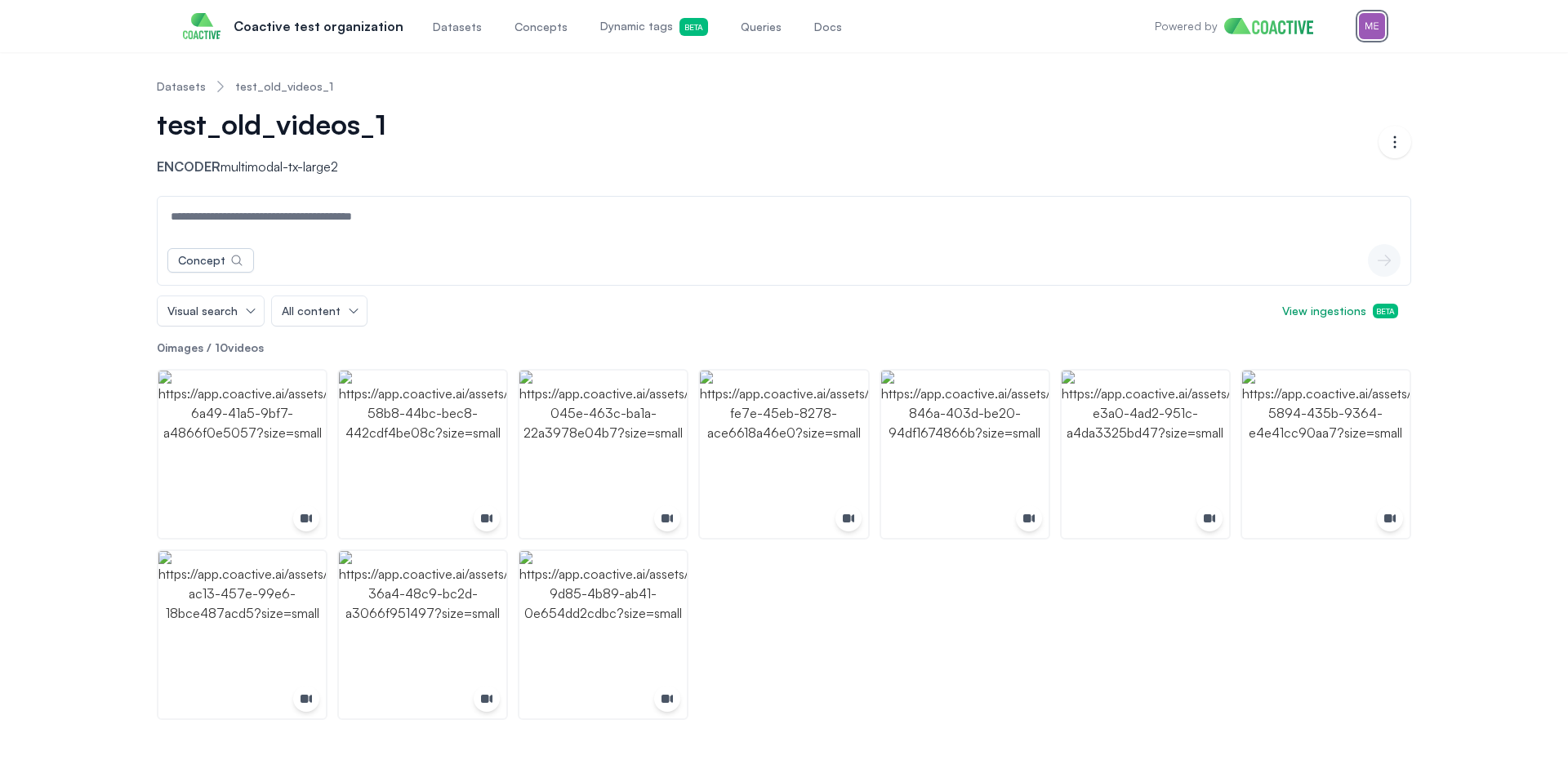 click at bounding box center (1372, 26) 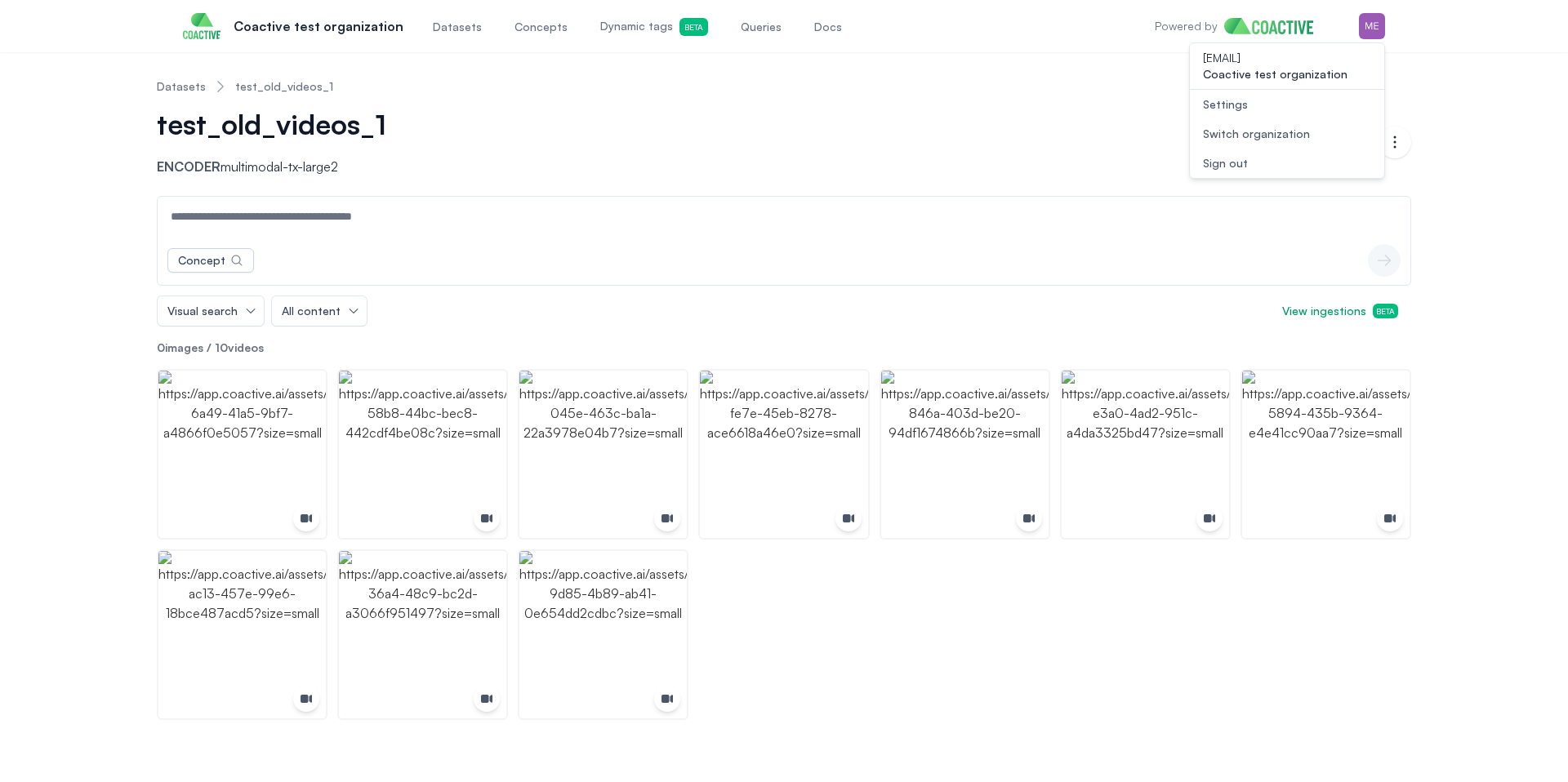 click on "Switch organization" at bounding box center [1256, 134] 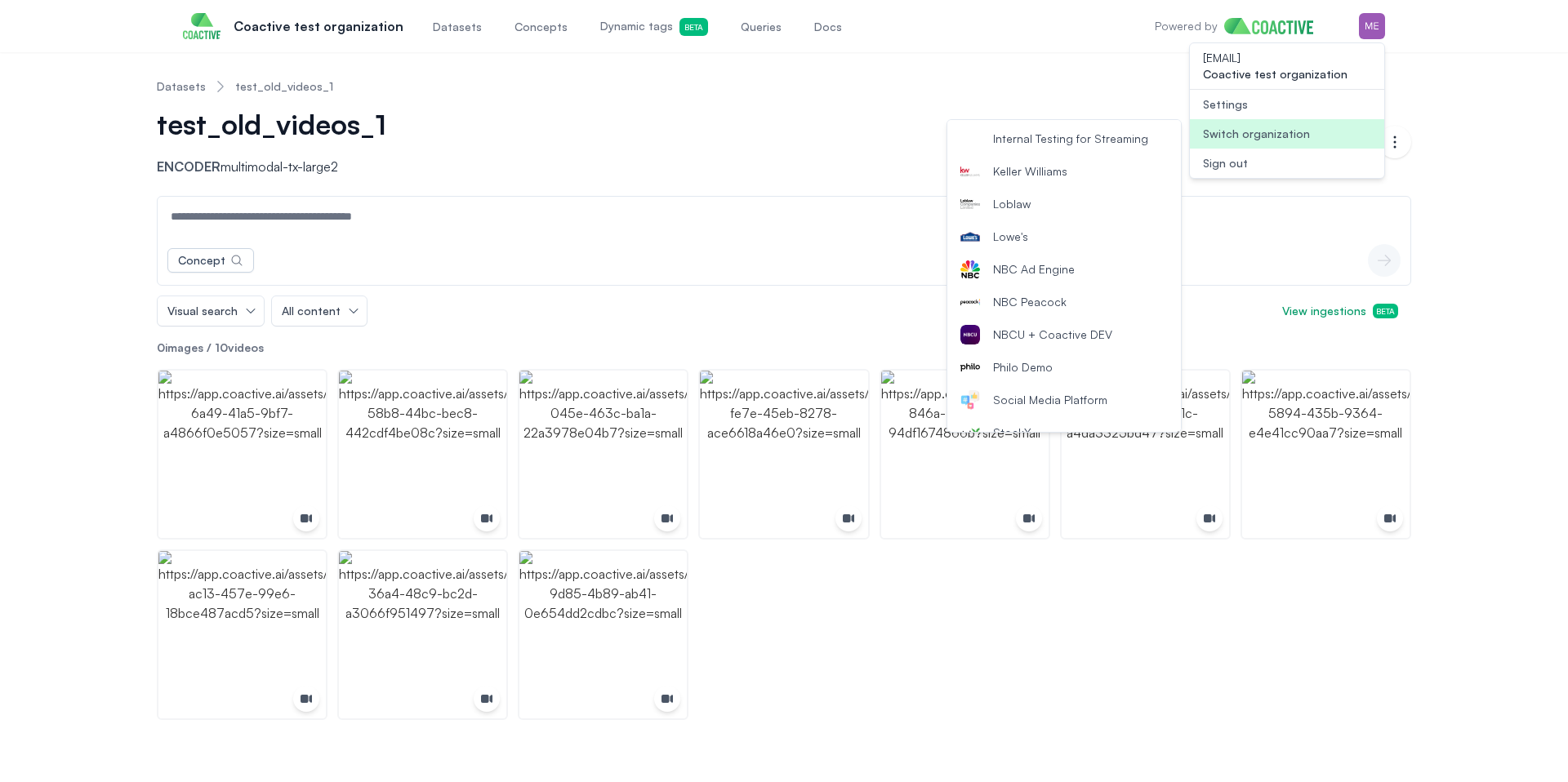 scroll, scrollTop: 464, scrollLeft: 0, axis: vertical 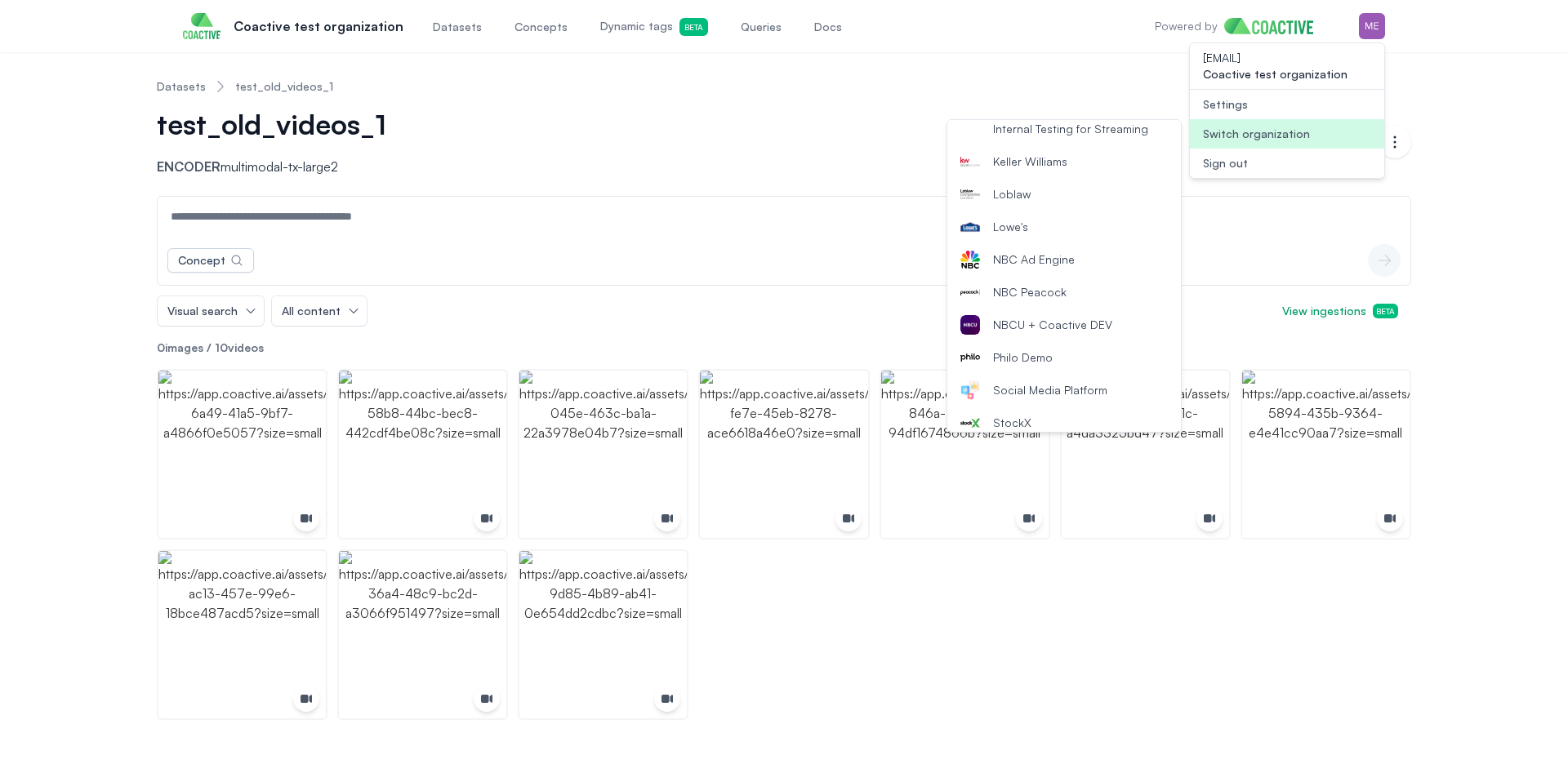 click on "NBCU + Coactive DEV" at bounding box center [1053, 325] 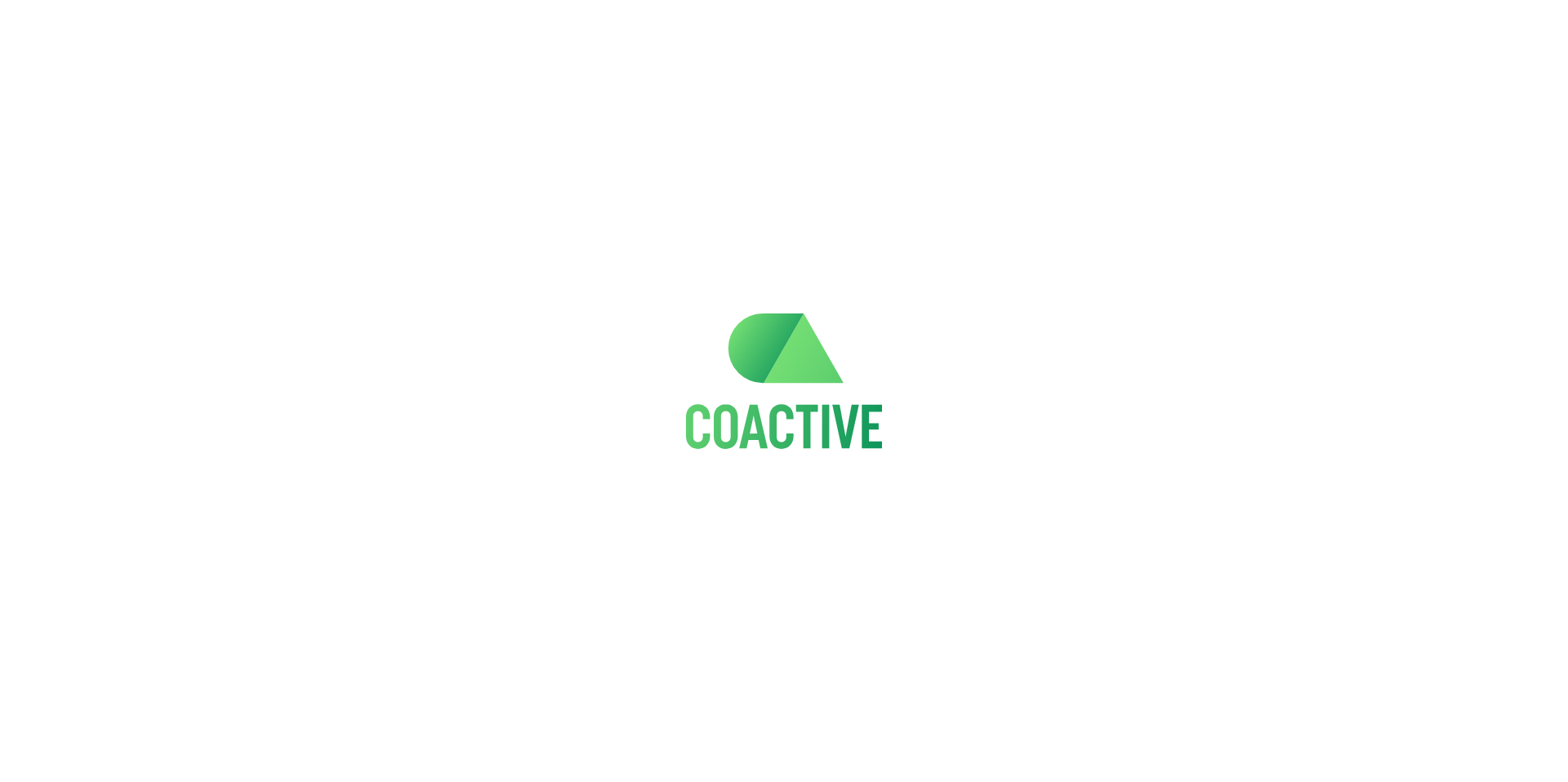 scroll, scrollTop: 0, scrollLeft: 0, axis: both 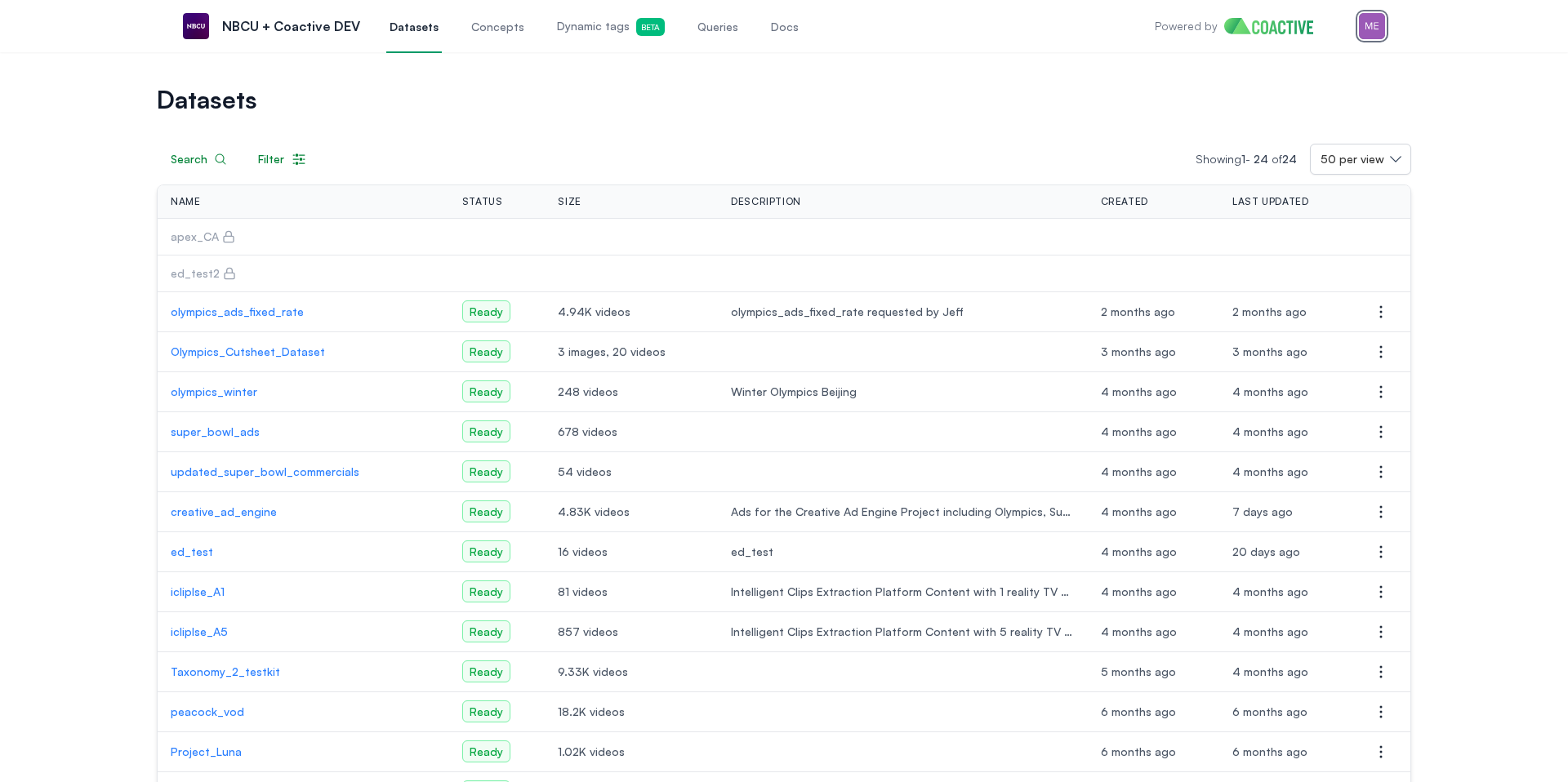 click at bounding box center (1372, 26) 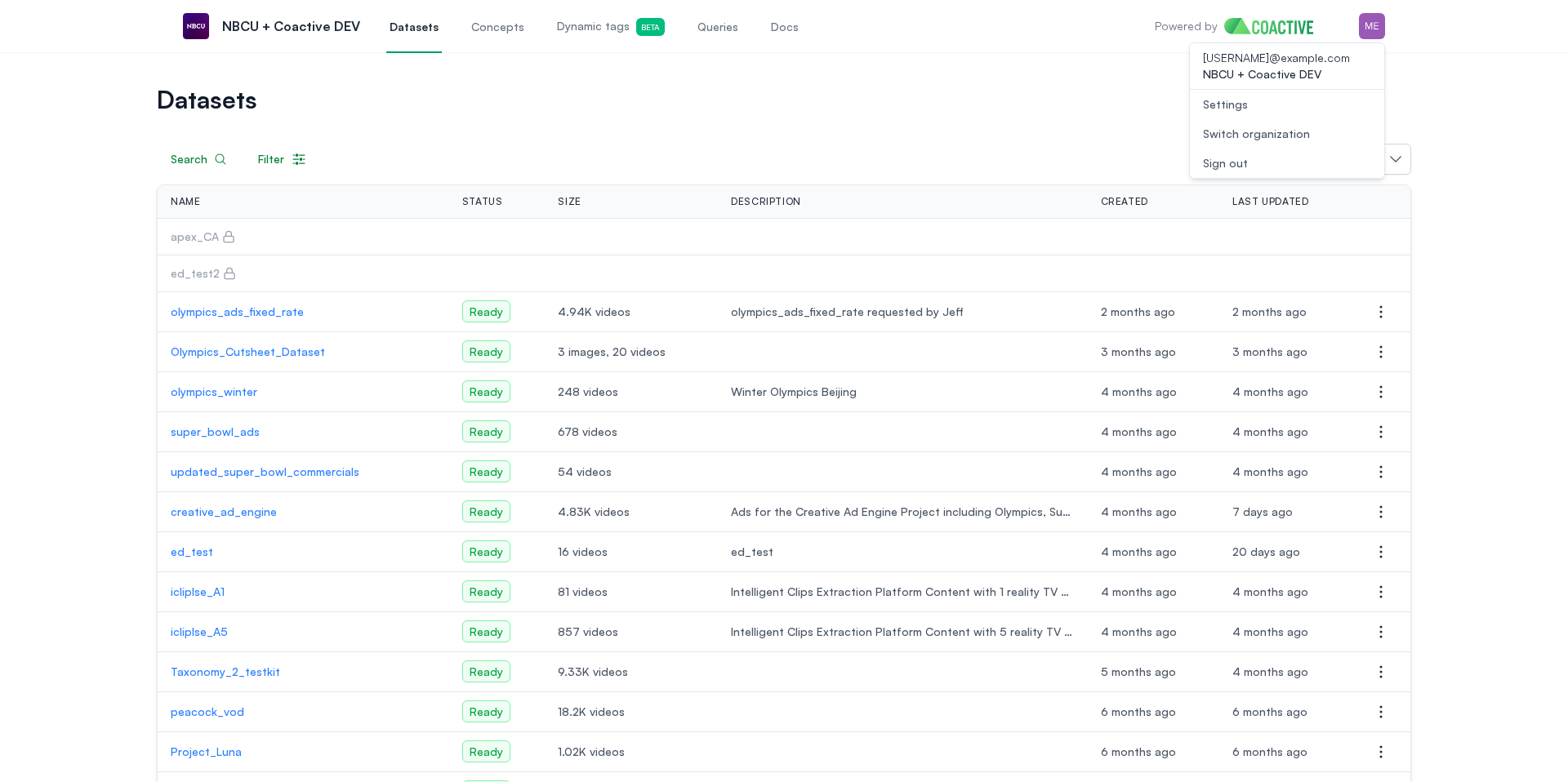 click on "Switch organization" at bounding box center (1256, 134) 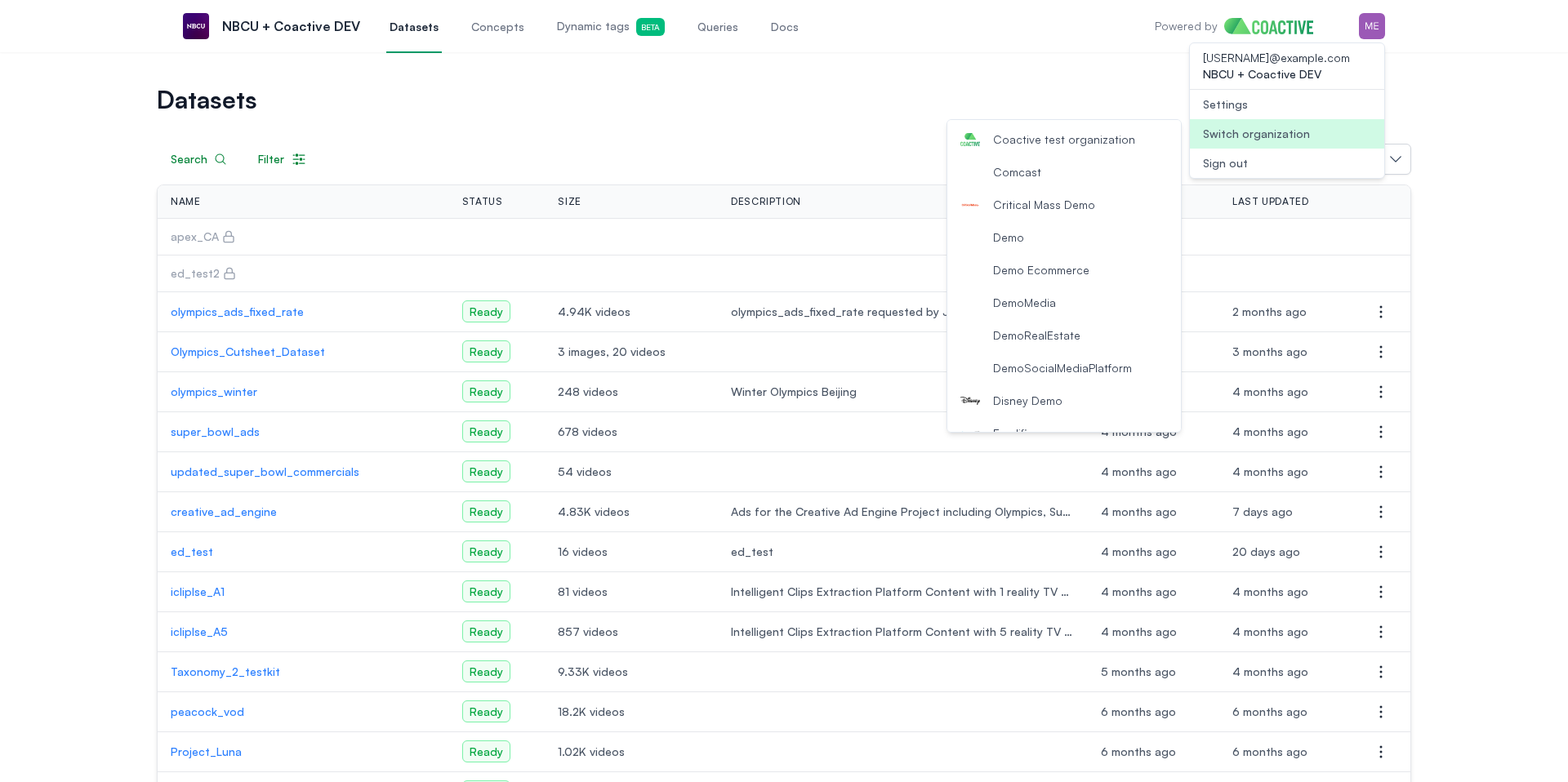 scroll, scrollTop: 47, scrollLeft: 0, axis: vertical 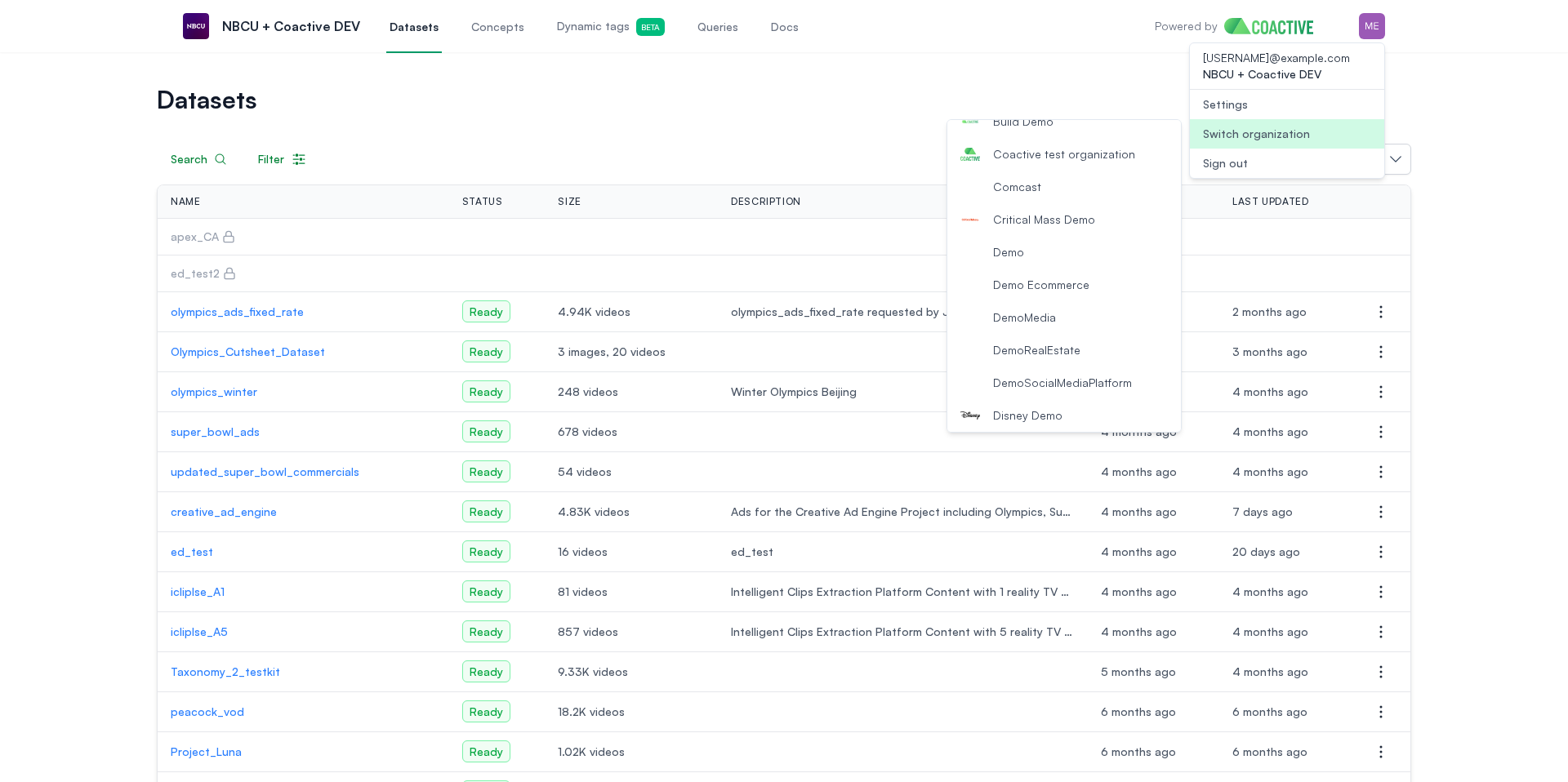click on "Demo" at bounding box center (1064, 252) 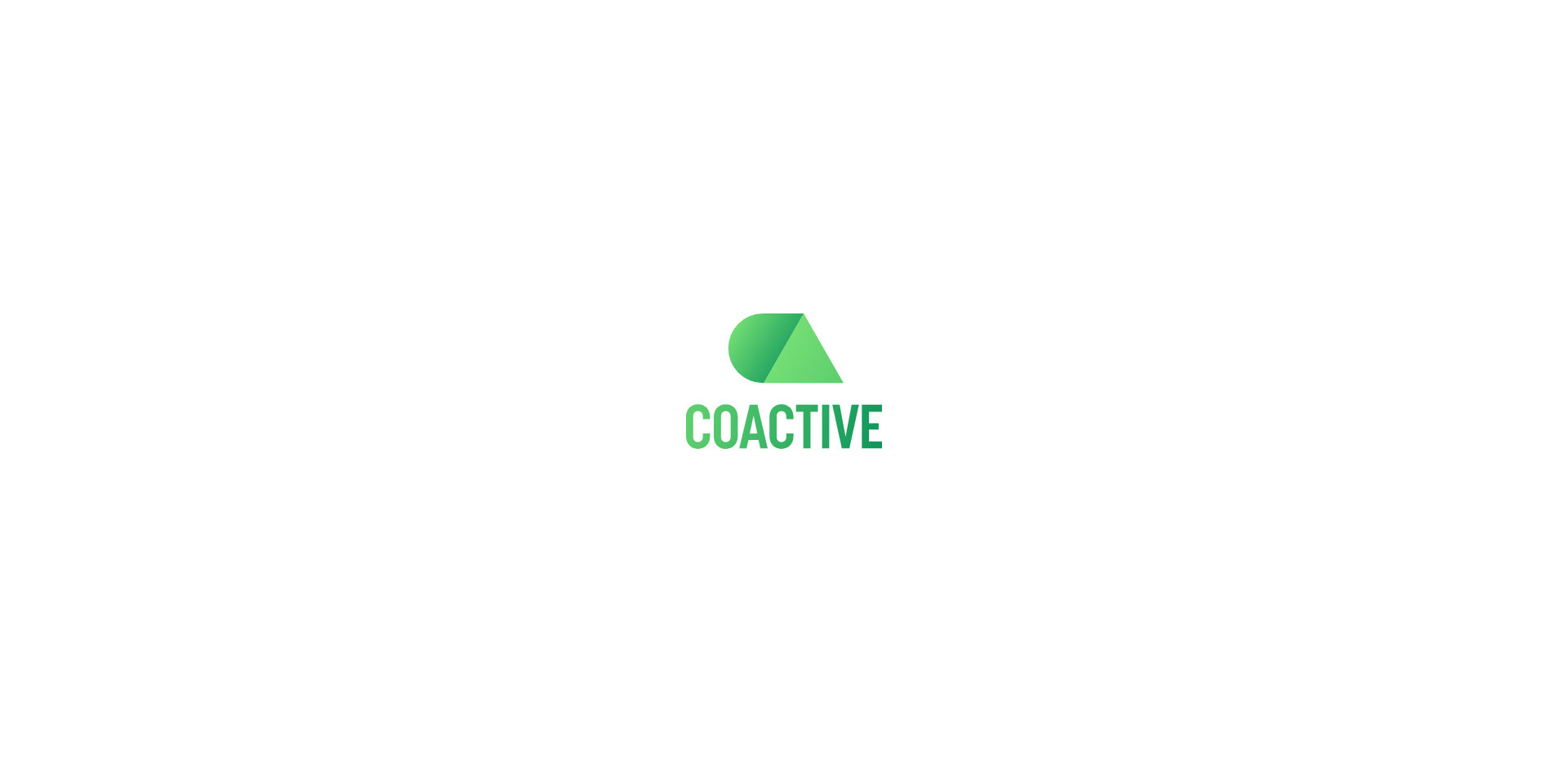 scroll, scrollTop: 0, scrollLeft: 0, axis: both 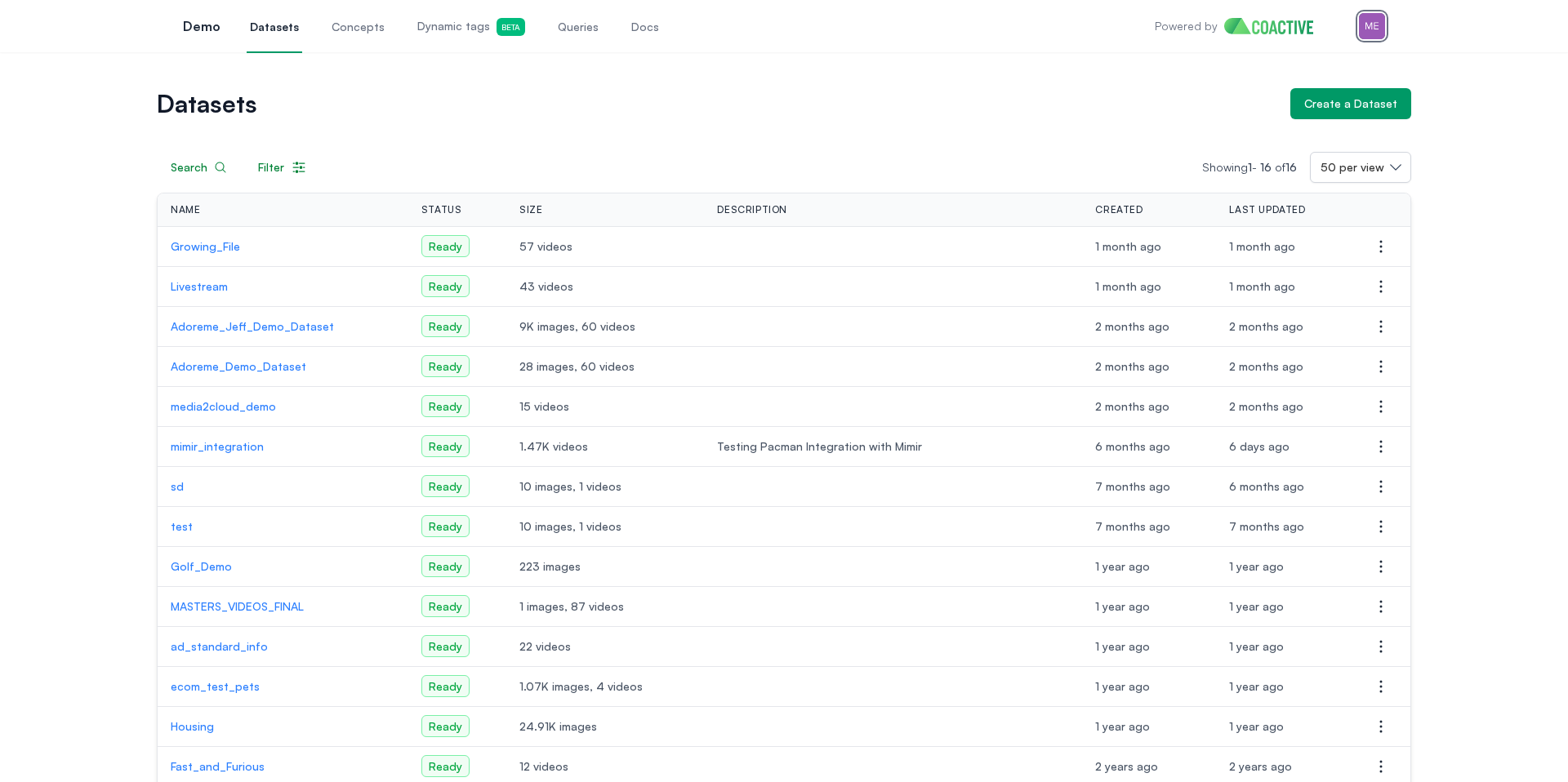 click at bounding box center [1372, 26] 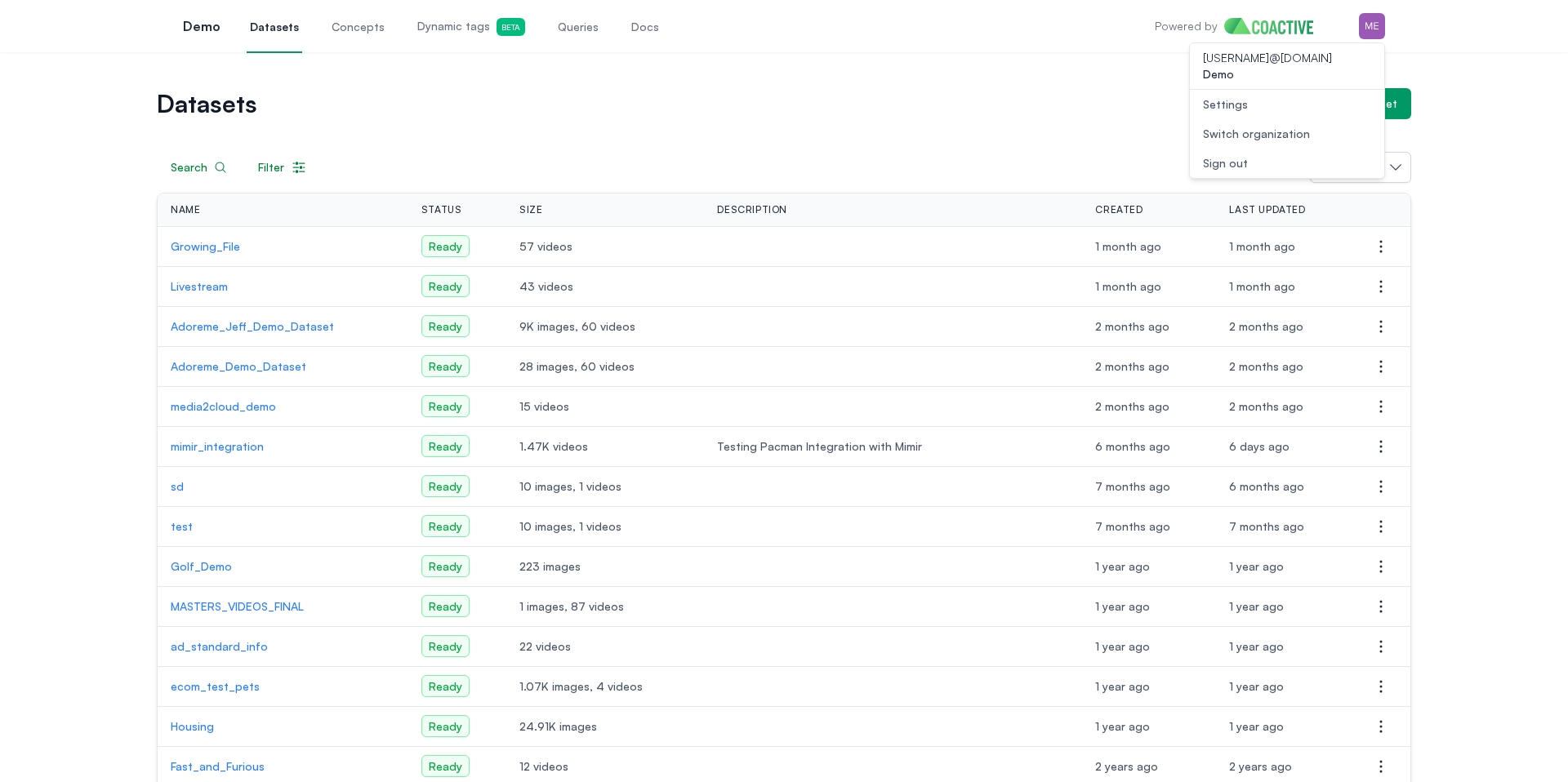 click on "Switch organization" at bounding box center (1256, 134) 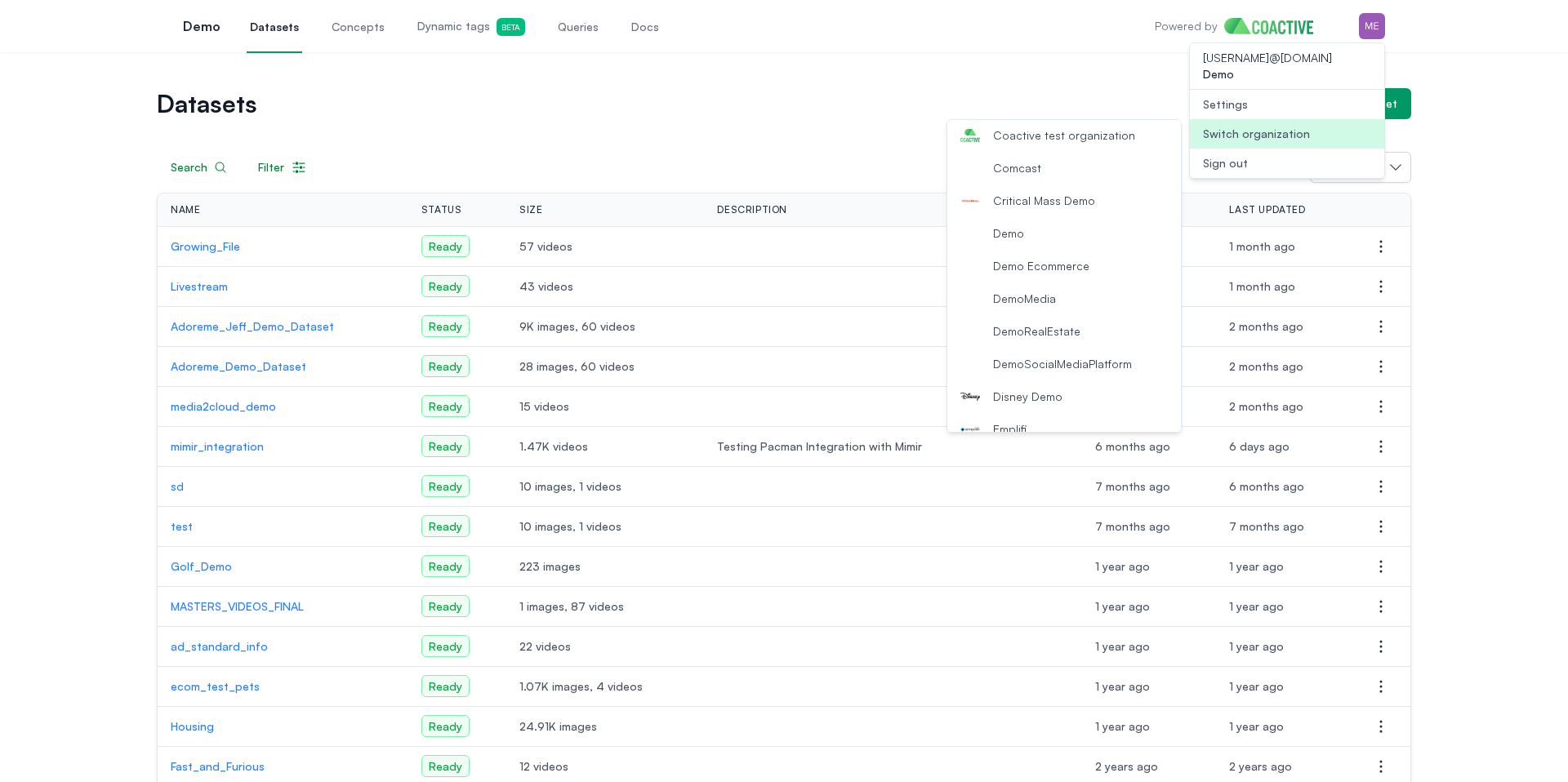 scroll, scrollTop: 64, scrollLeft: 0, axis: vertical 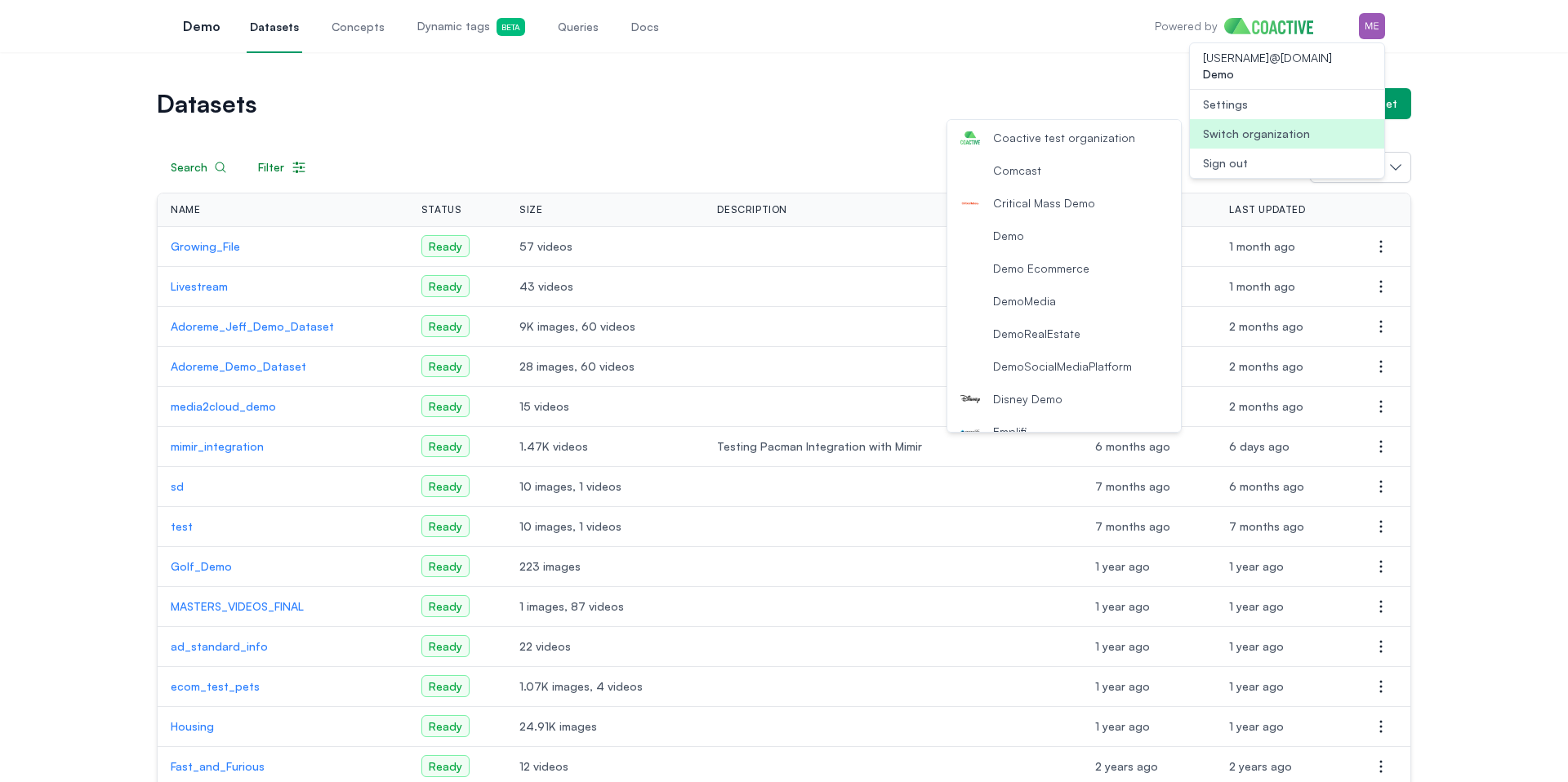 click on "DemoMedia" at bounding box center (1064, 301) 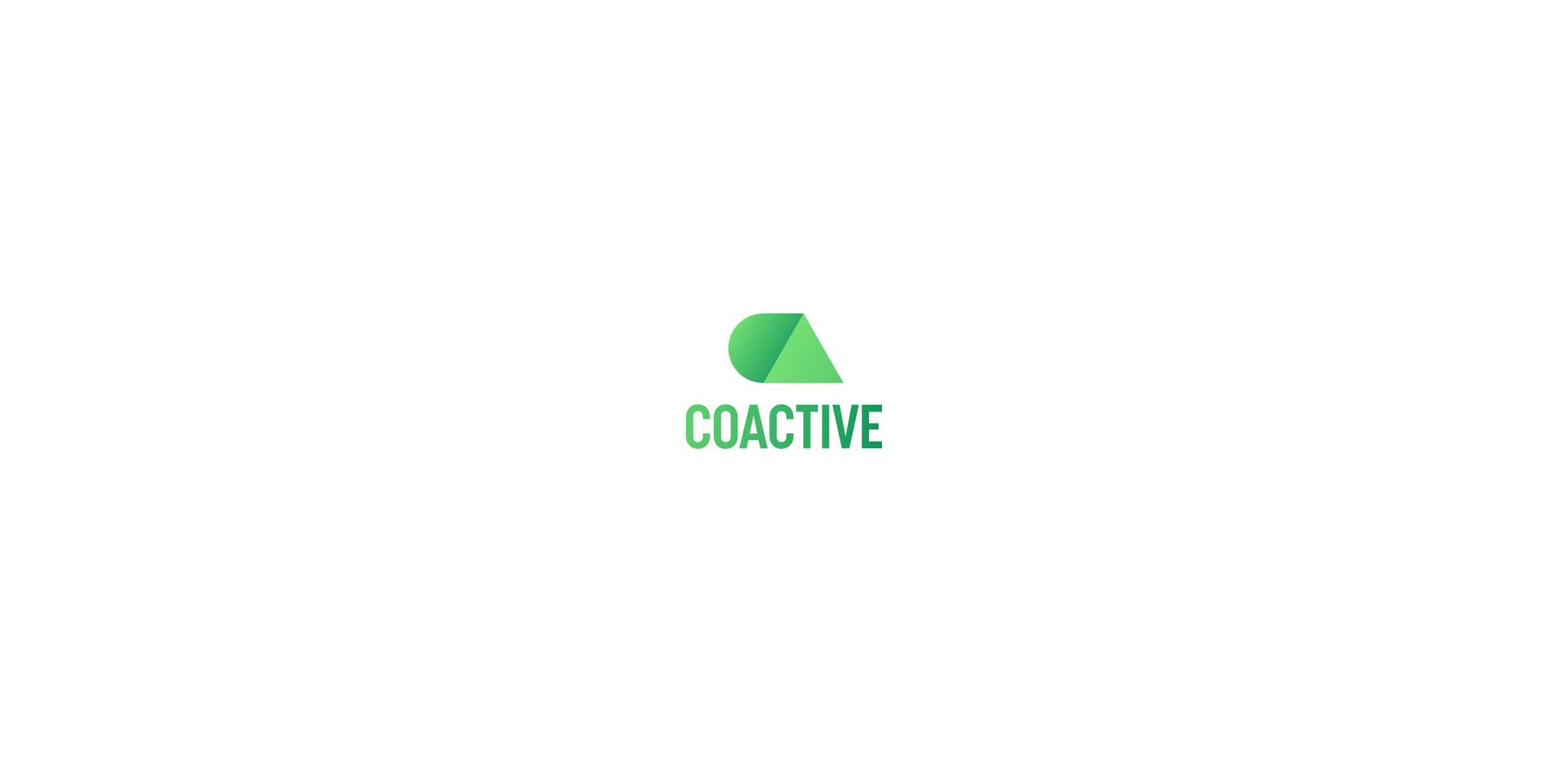 scroll, scrollTop: 0, scrollLeft: 0, axis: both 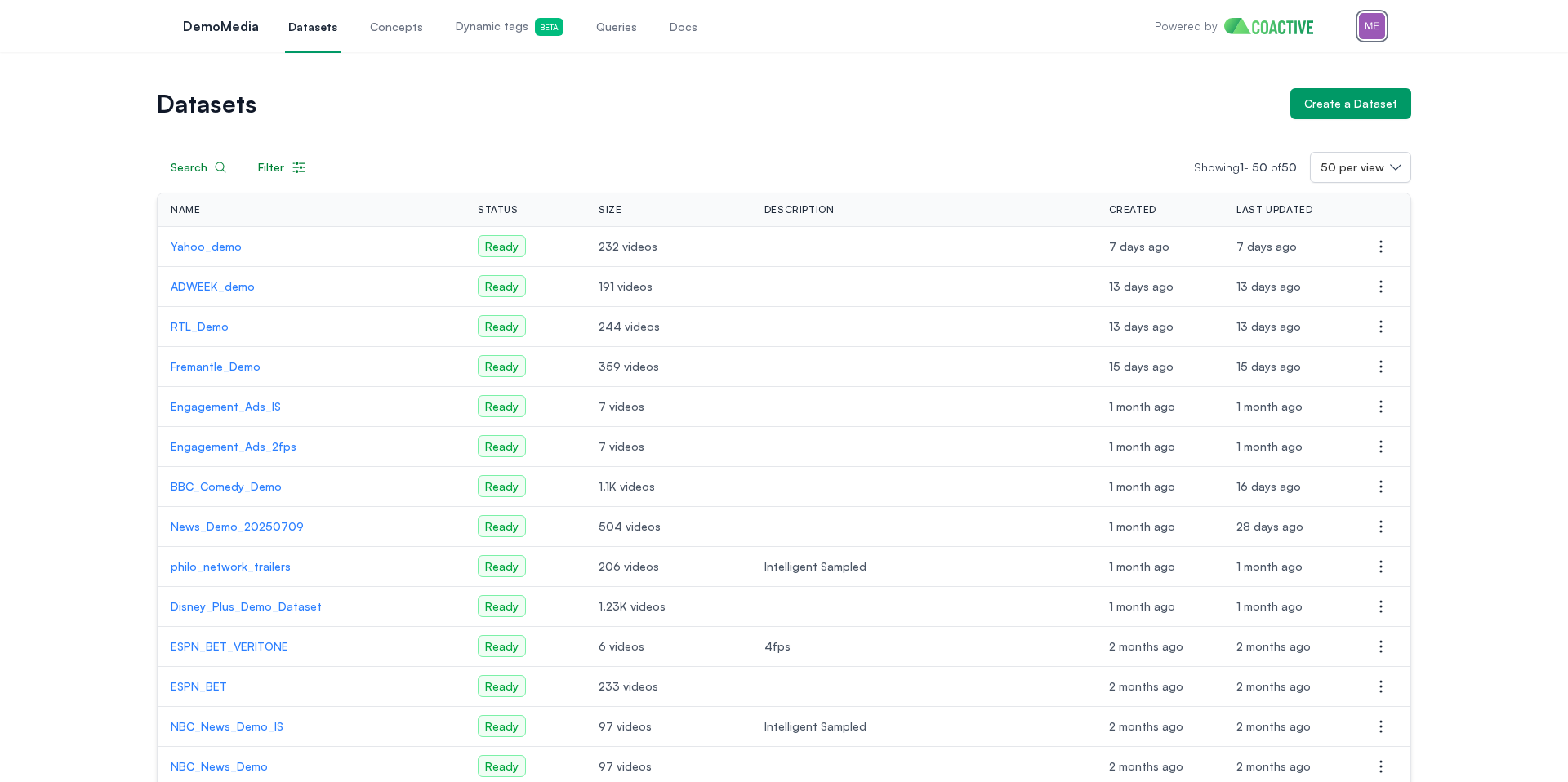 click at bounding box center [1372, 26] 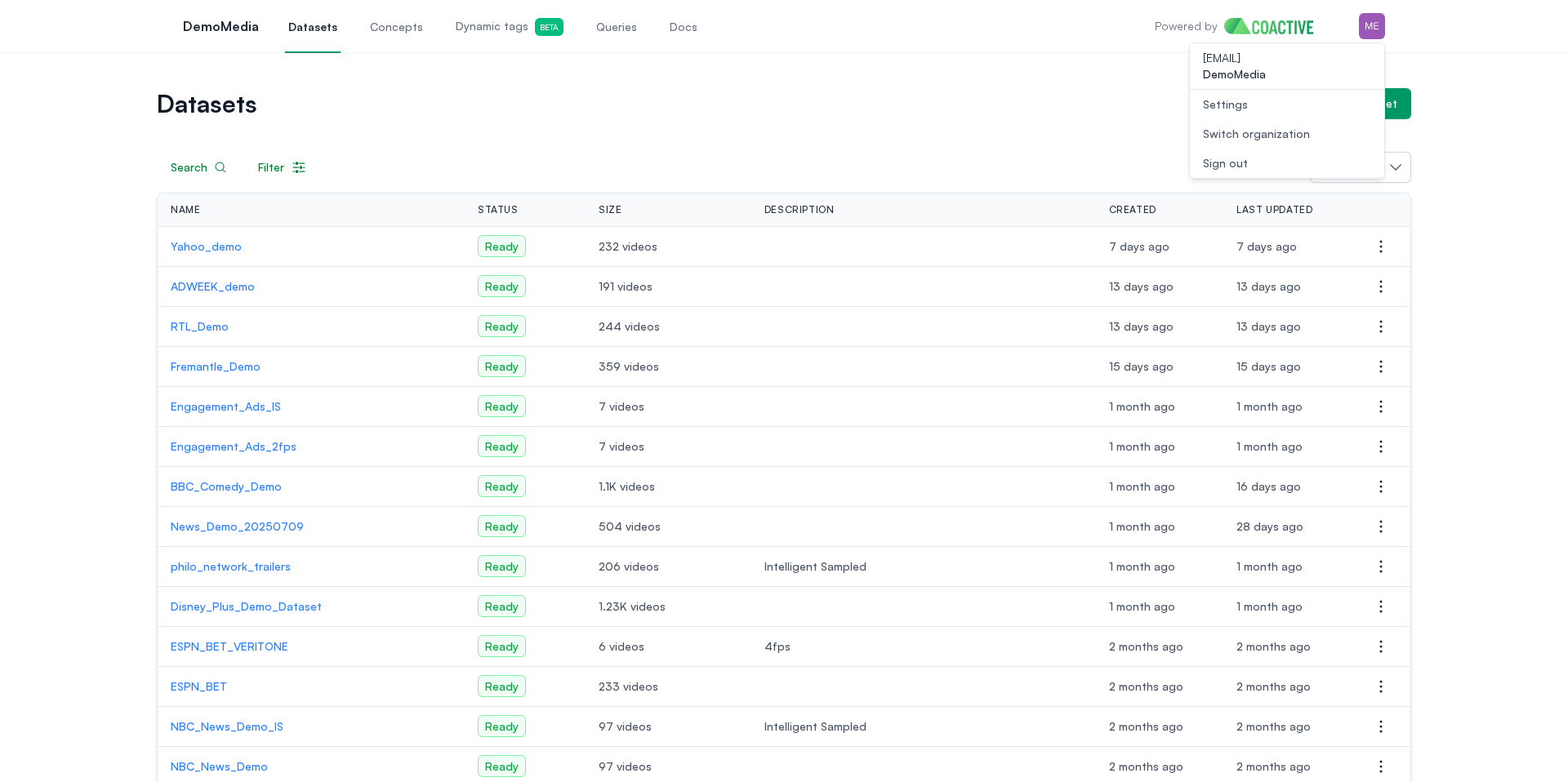 click on "Switch organization" at bounding box center [1256, 134] 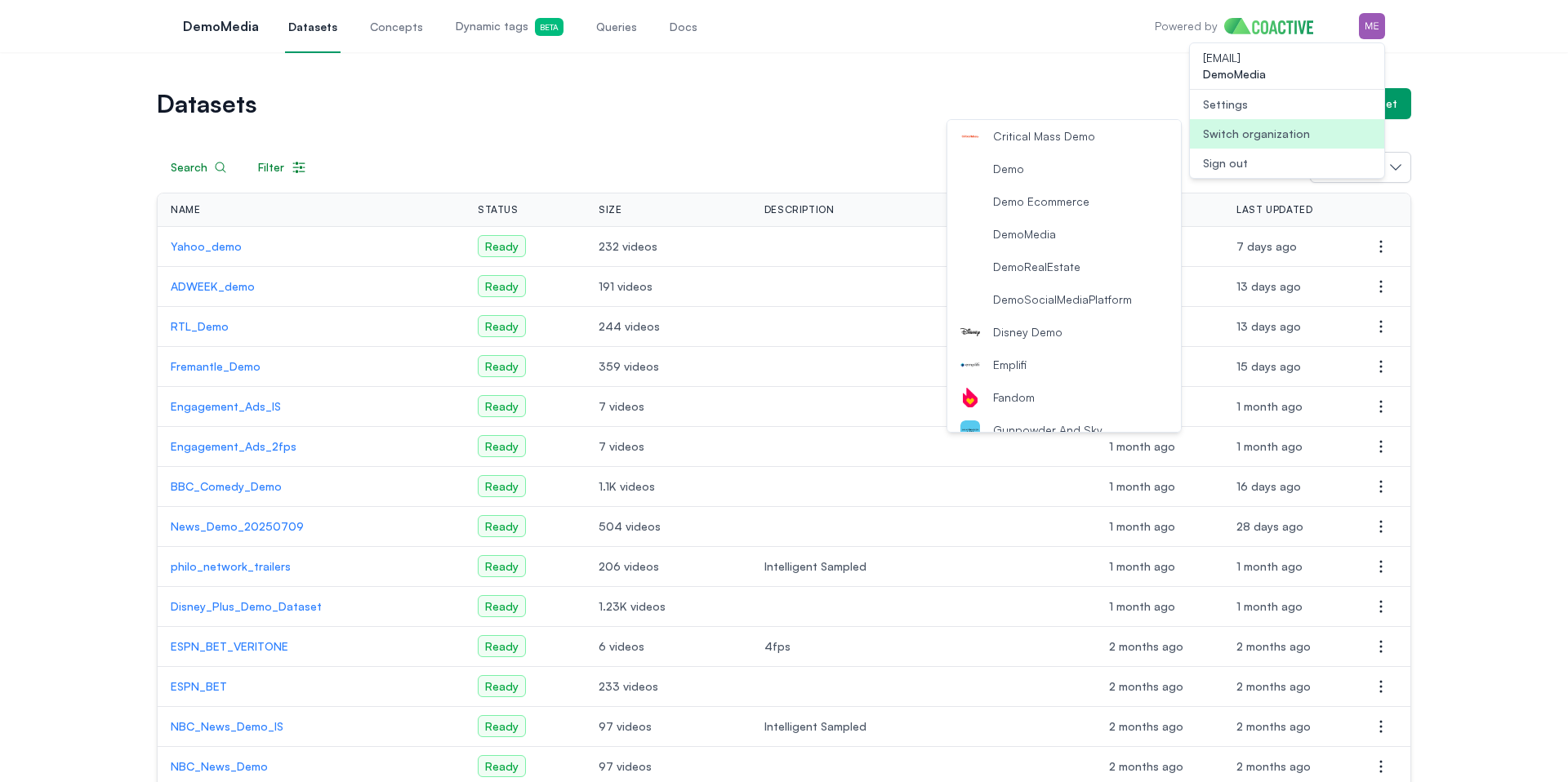 scroll, scrollTop: 128, scrollLeft: 0, axis: vertical 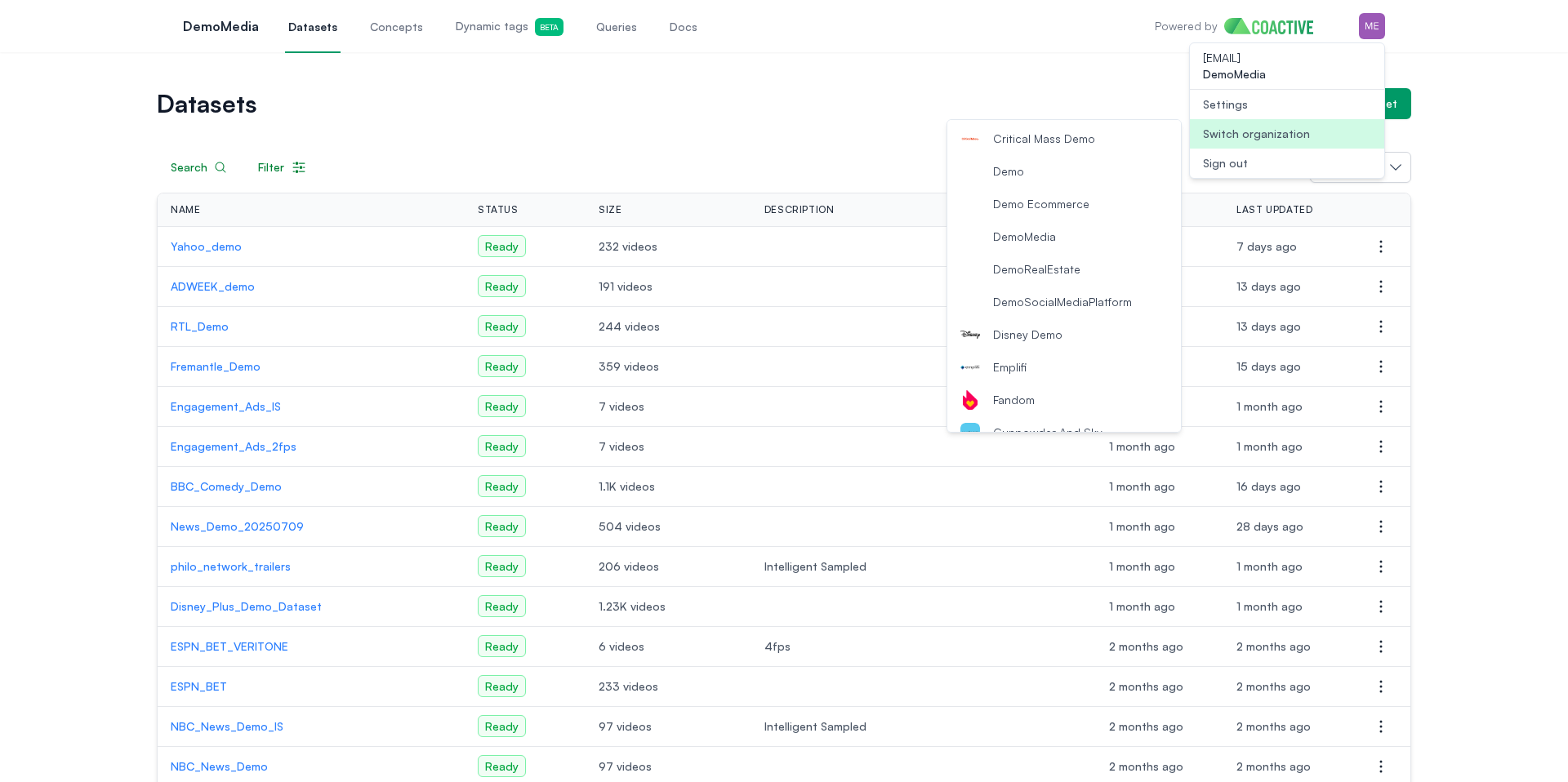 click on "DemoMedia" at bounding box center (1024, 237) 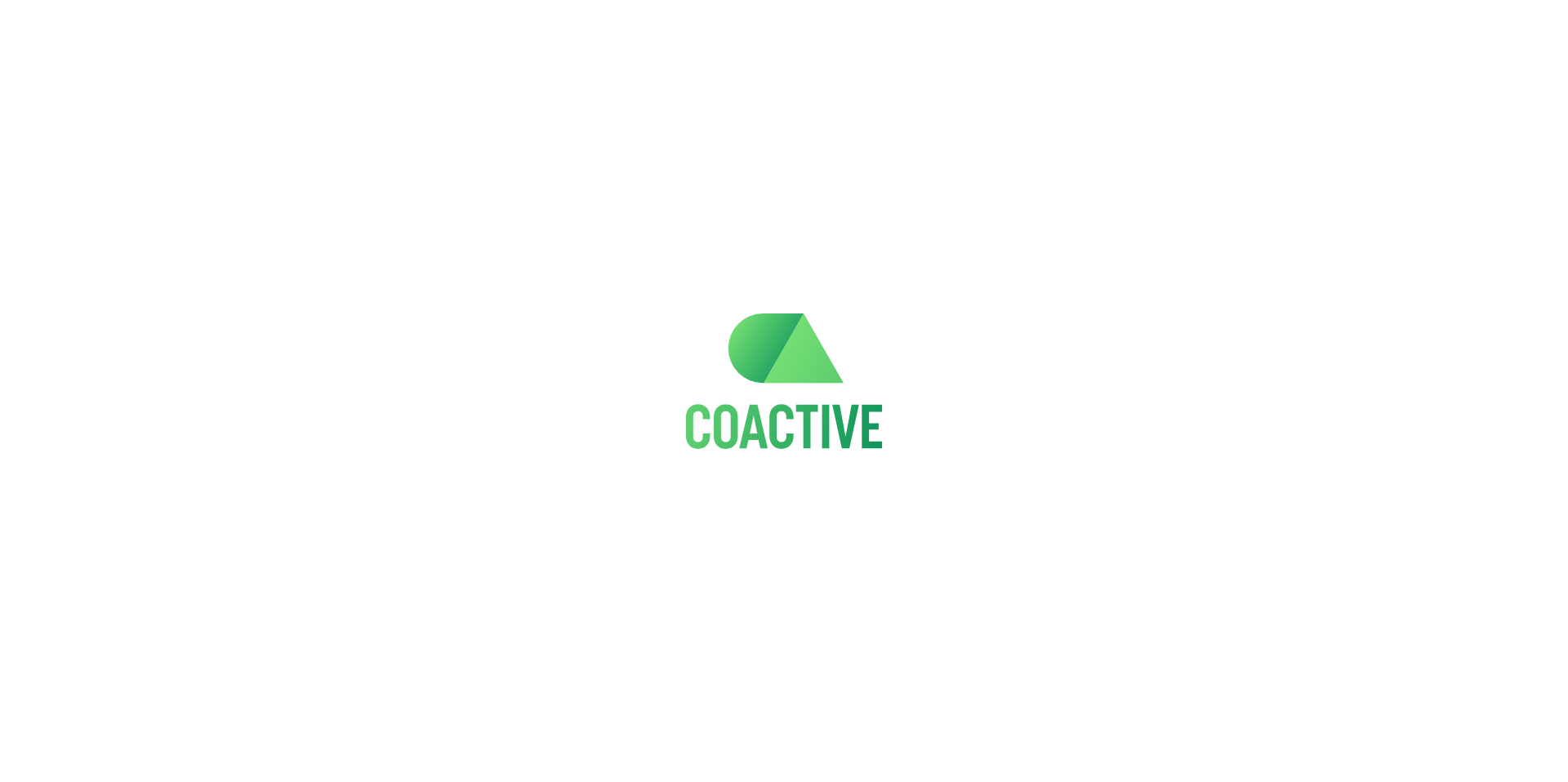 scroll, scrollTop: 0, scrollLeft: 0, axis: both 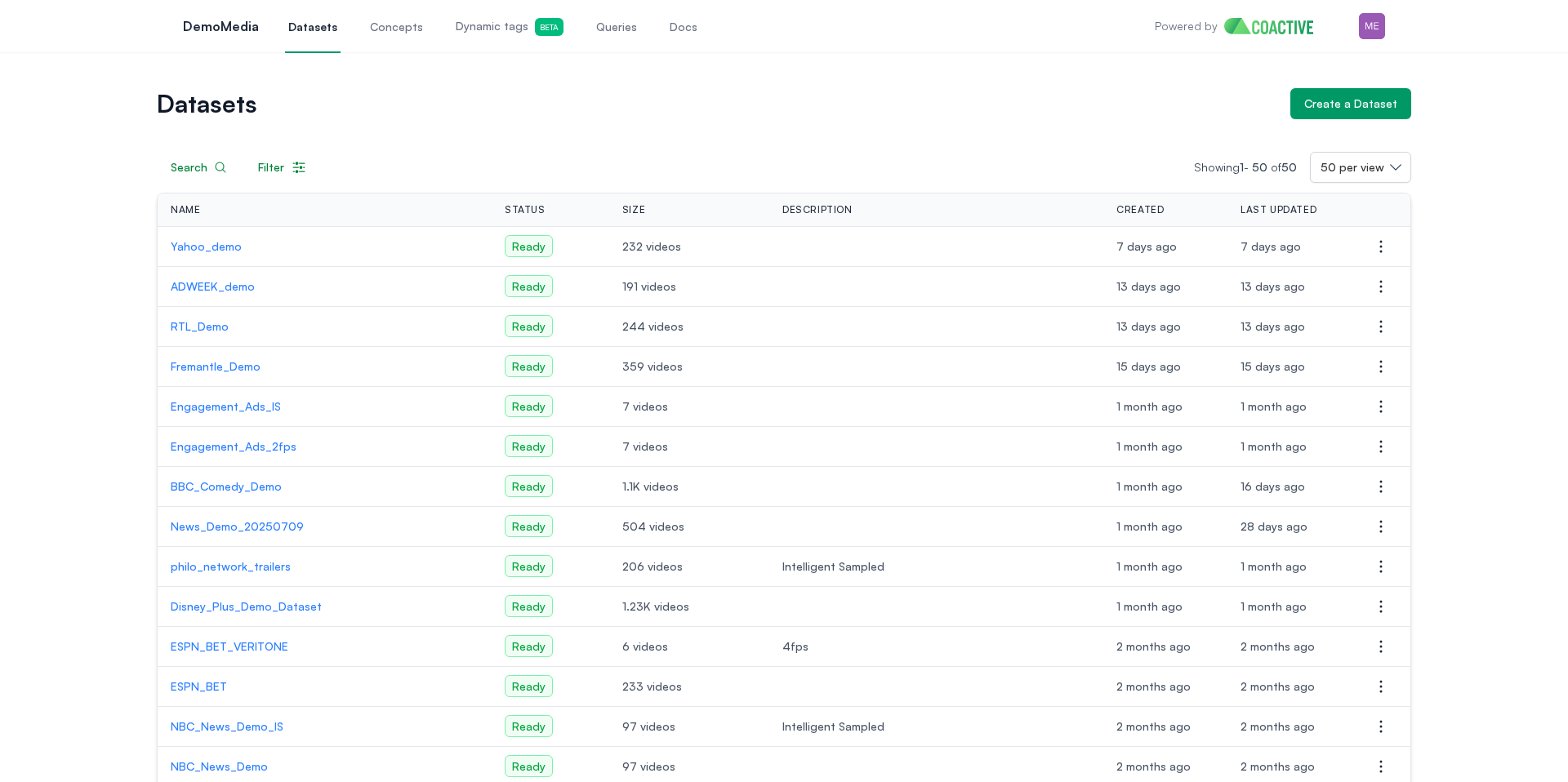 click on "Powered by Open user menu" at bounding box center [1270, 26] 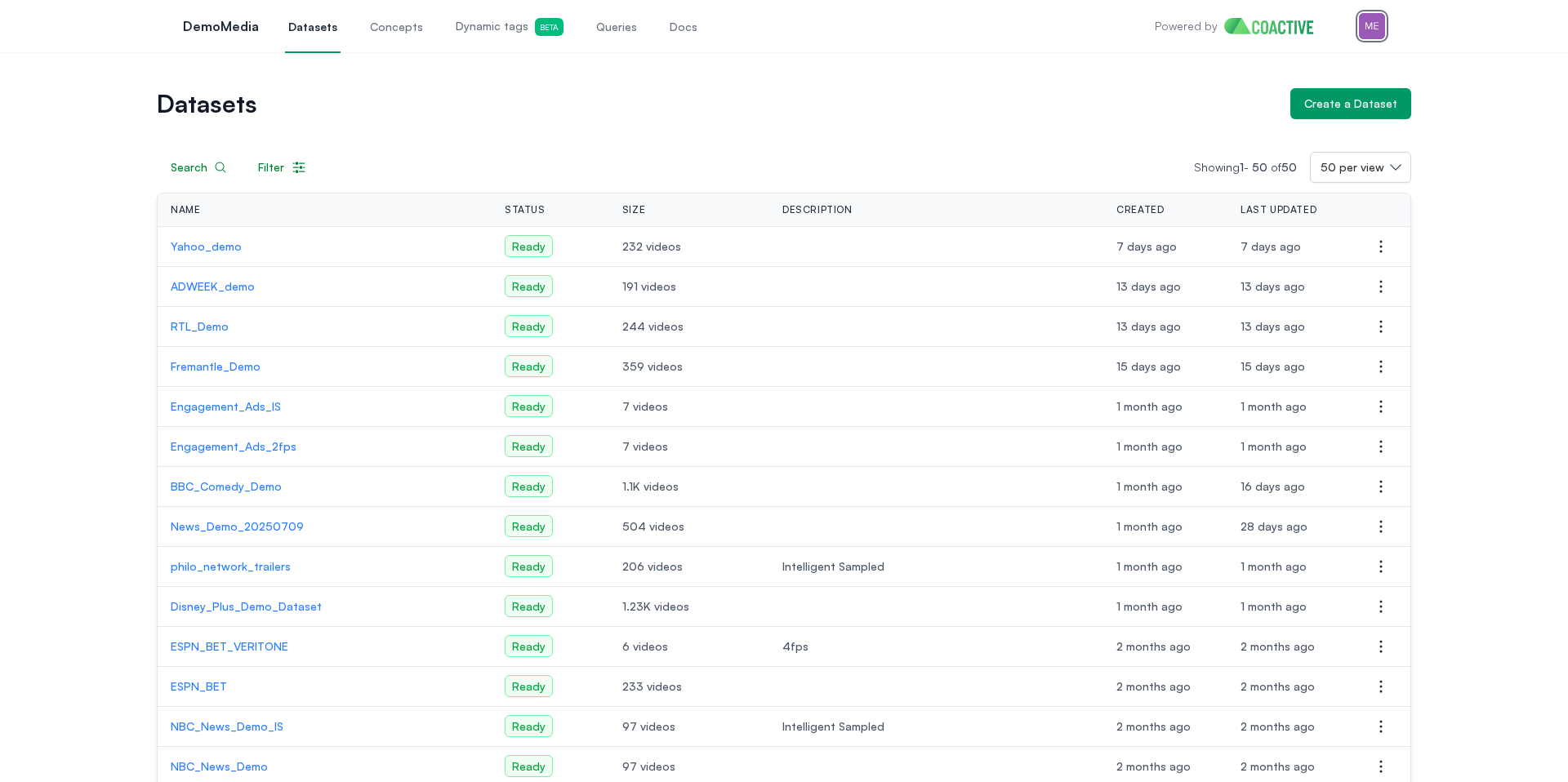 click at bounding box center [1372, 26] 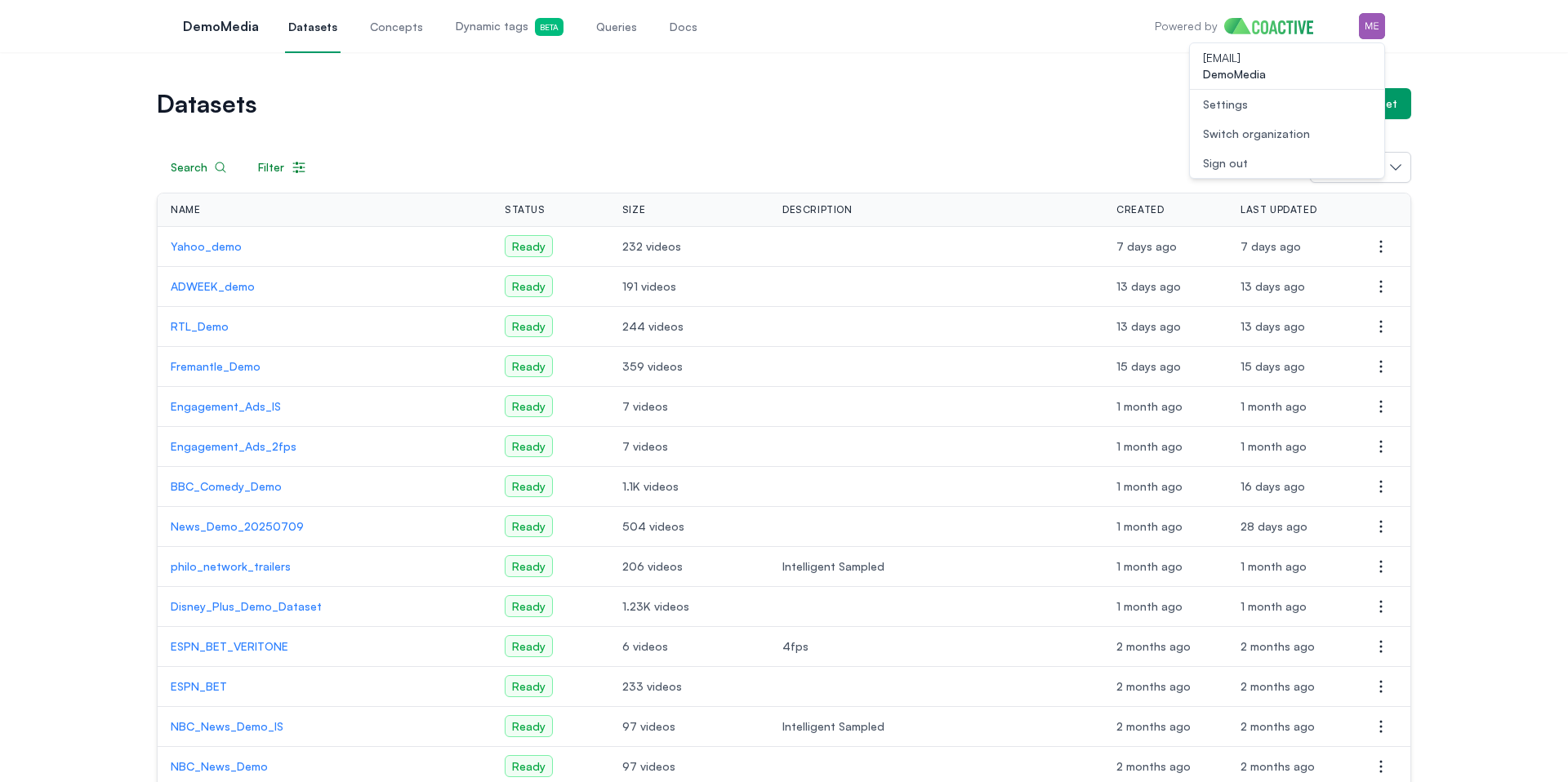 click on "Switch organization" at bounding box center (1256, 134) 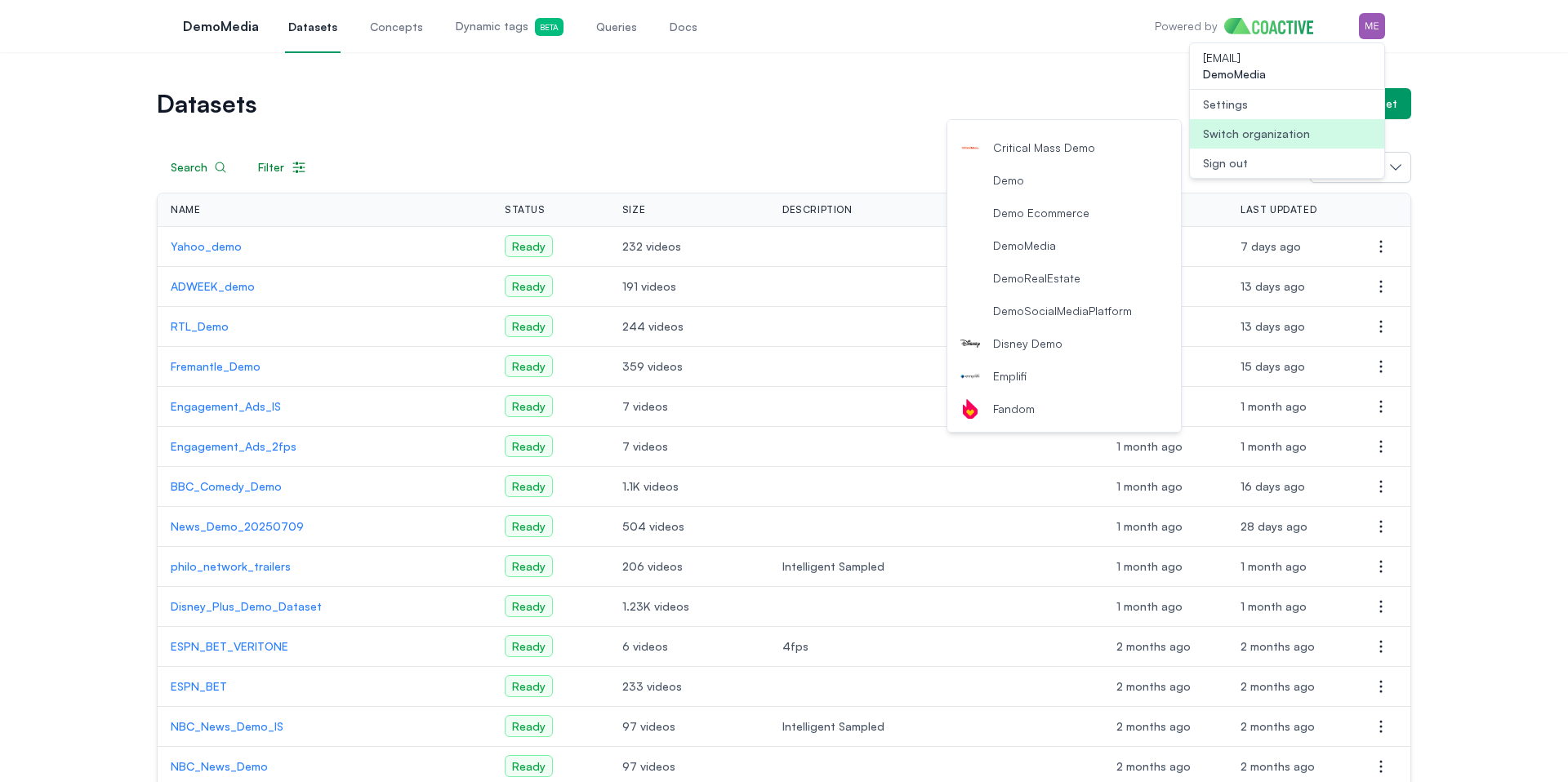 scroll, scrollTop: 126, scrollLeft: 0, axis: vertical 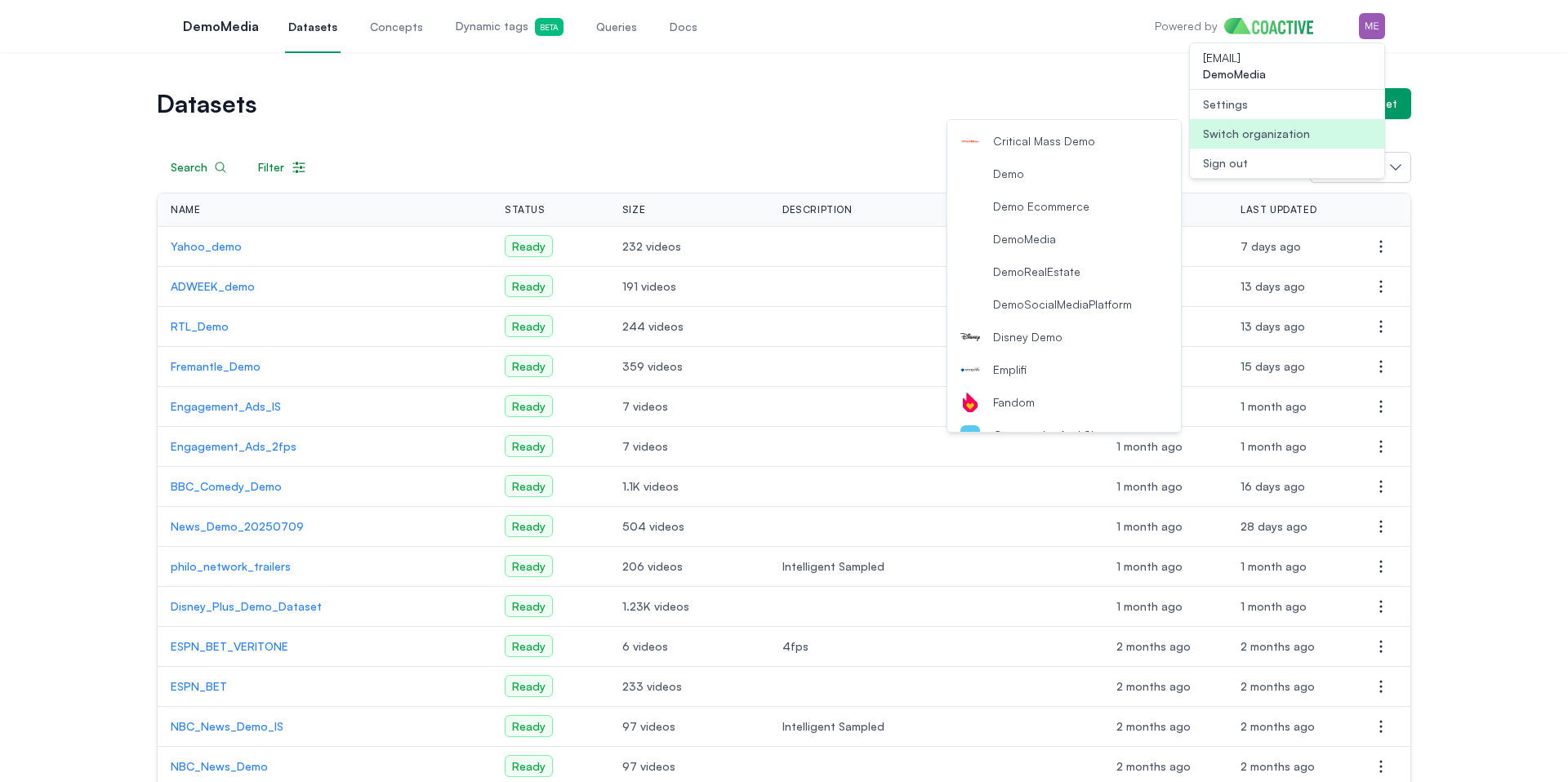 click on "DemoSocialMediaPlatform" at bounding box center (1064, 304) 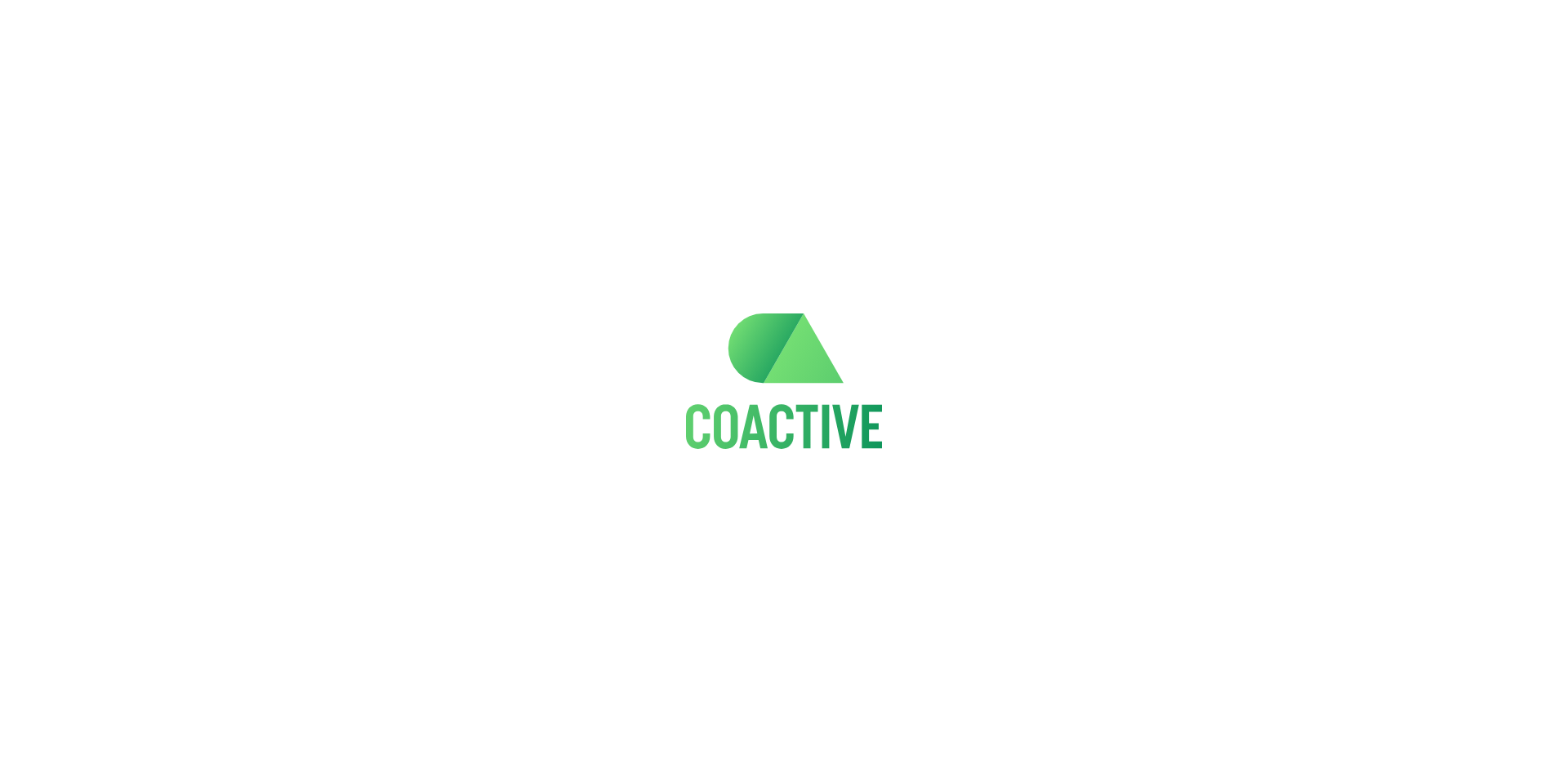 scroll, scrollTop: 0, scrollLeft: 0, axis: both 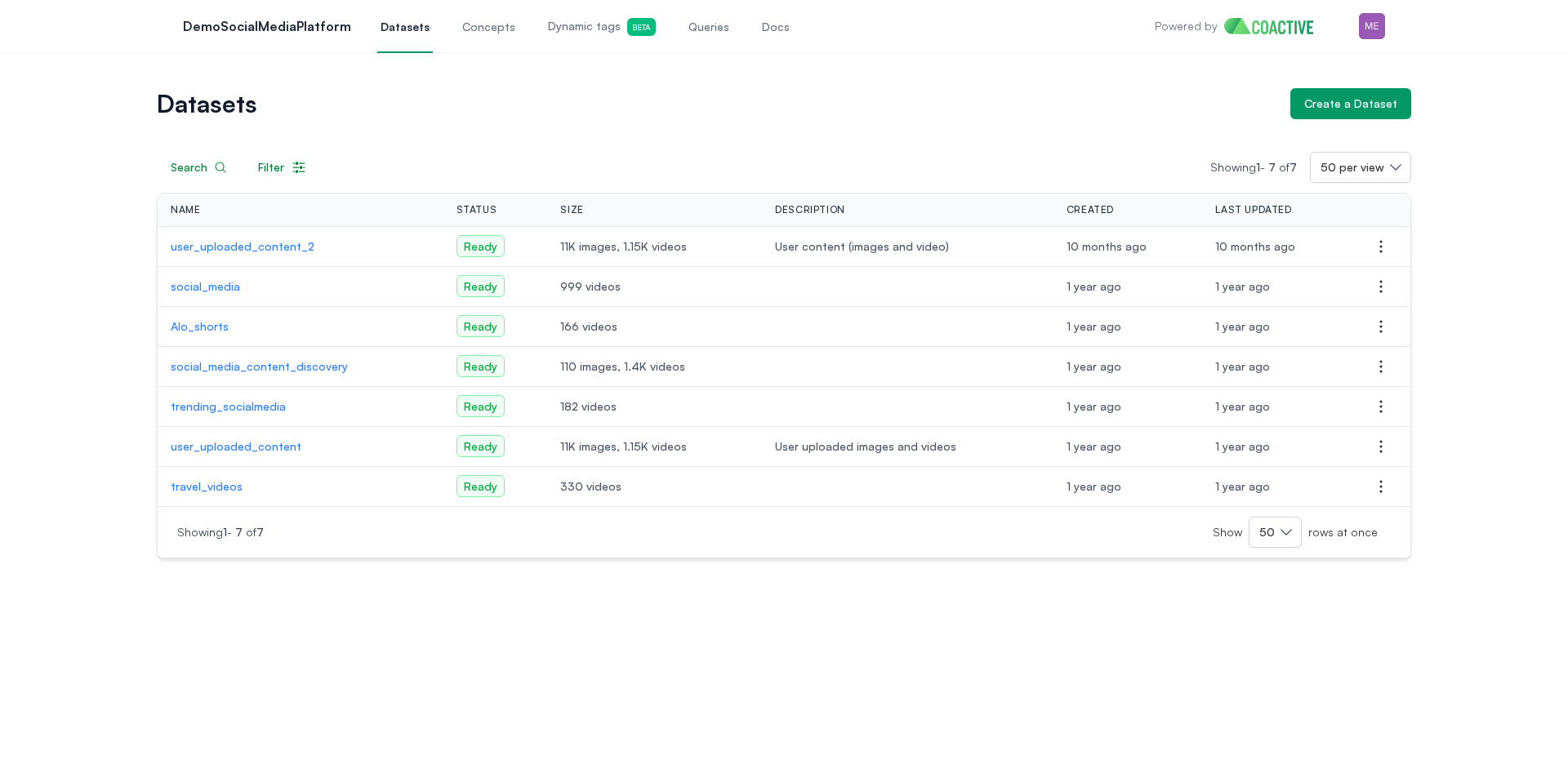 click on "Powered by Open user menu" at bounding box center (1270, 26) 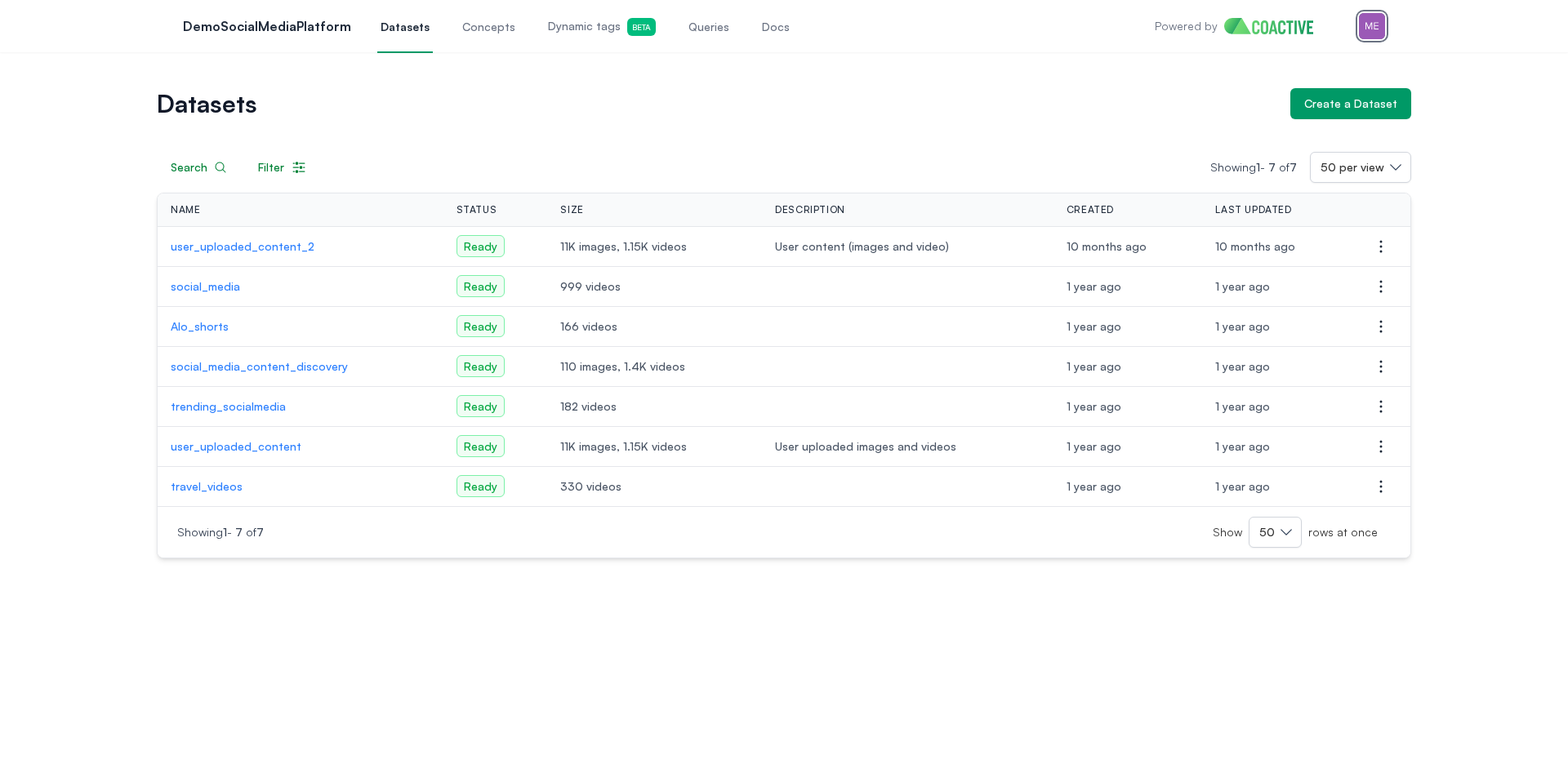 click at bounding box center (1372, 26) 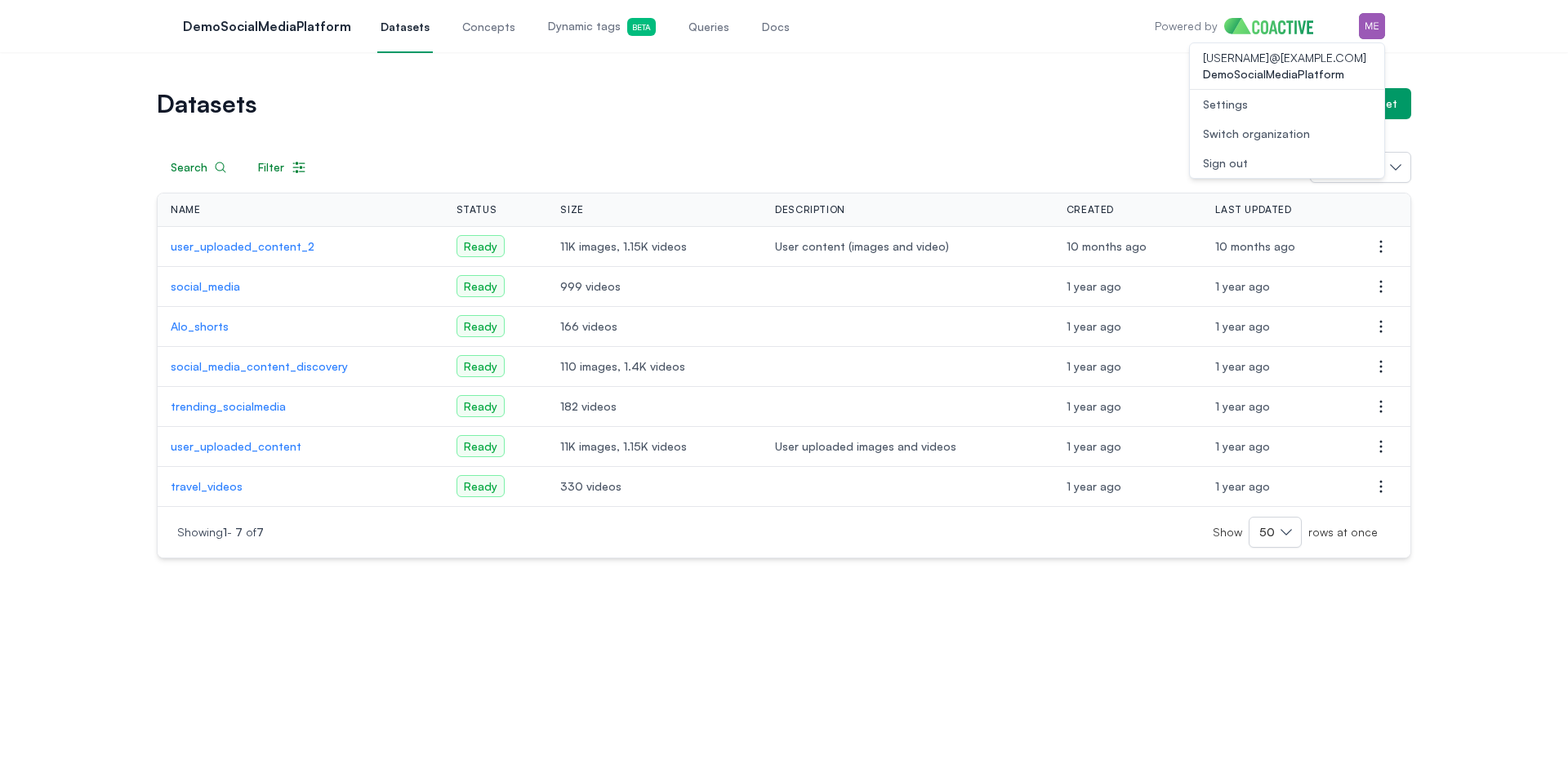 click on "Switch organization" at bounding box center [1256, 134] 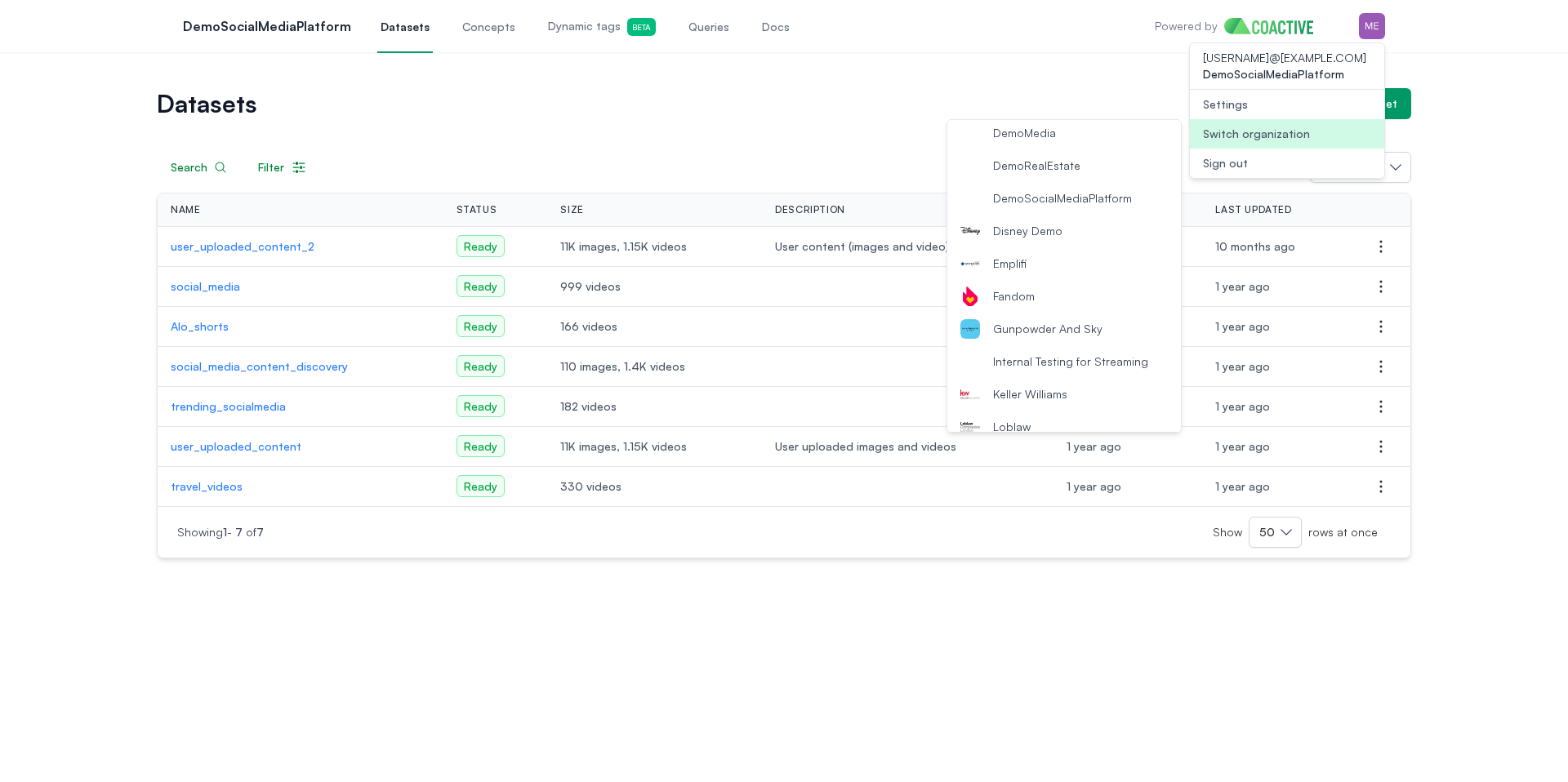 scroll, scrollTop: 0, scrollLeft: 0, axis: both 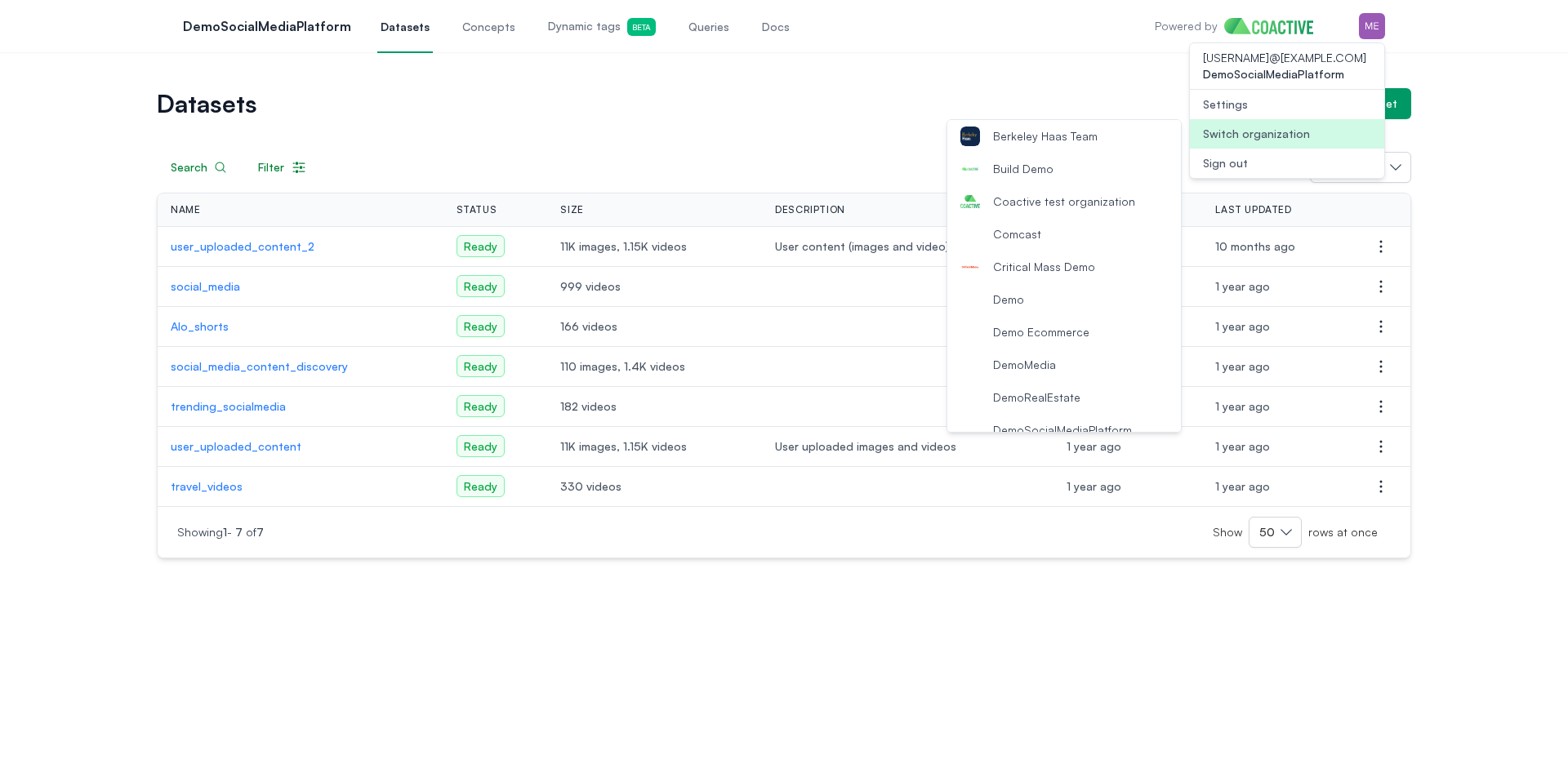 click on "Build Demo" at bounding box center (1023, 169) 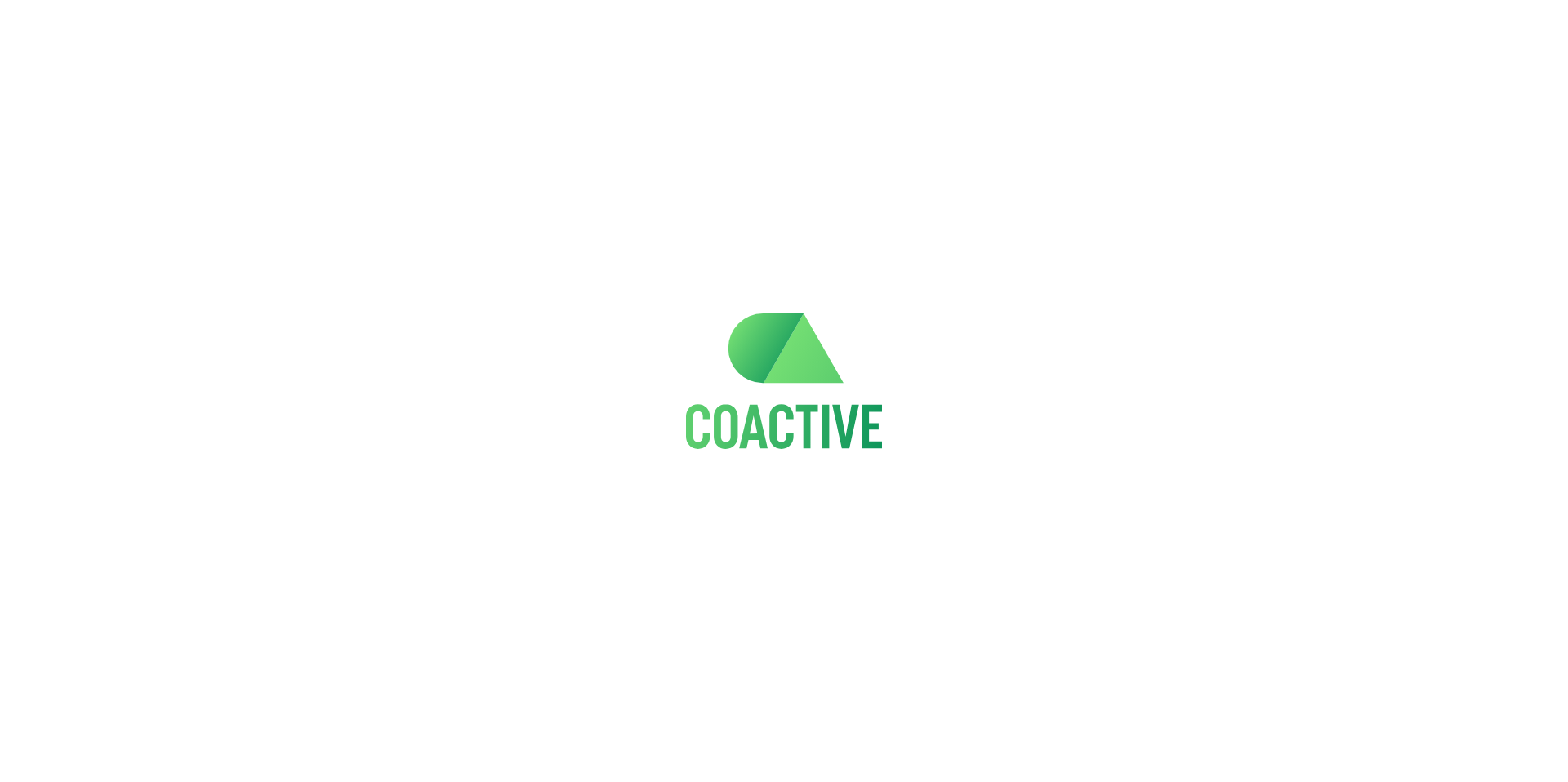 scroll, scrollTop: 0, scrollLeft: 0, axis: both 